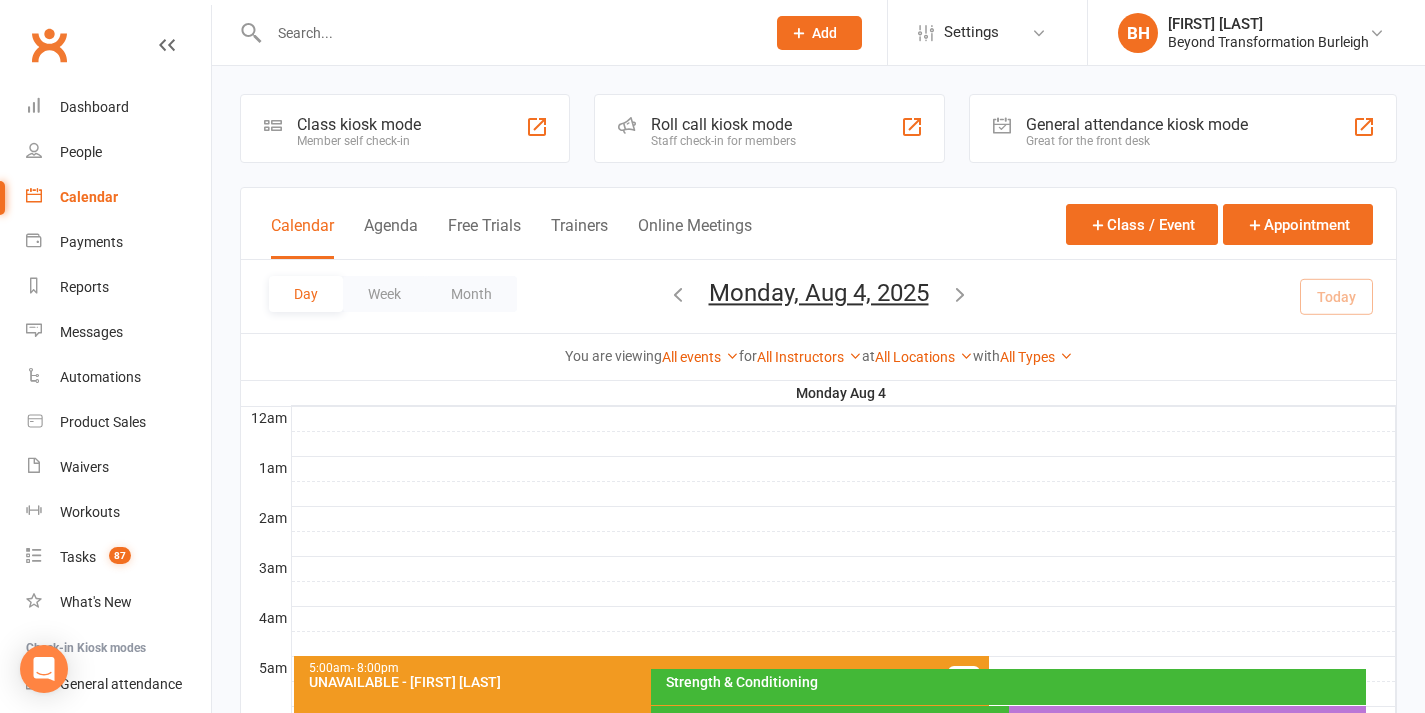 scroll, scrollTop: 724, scrollLeft: 0, axis: vertical 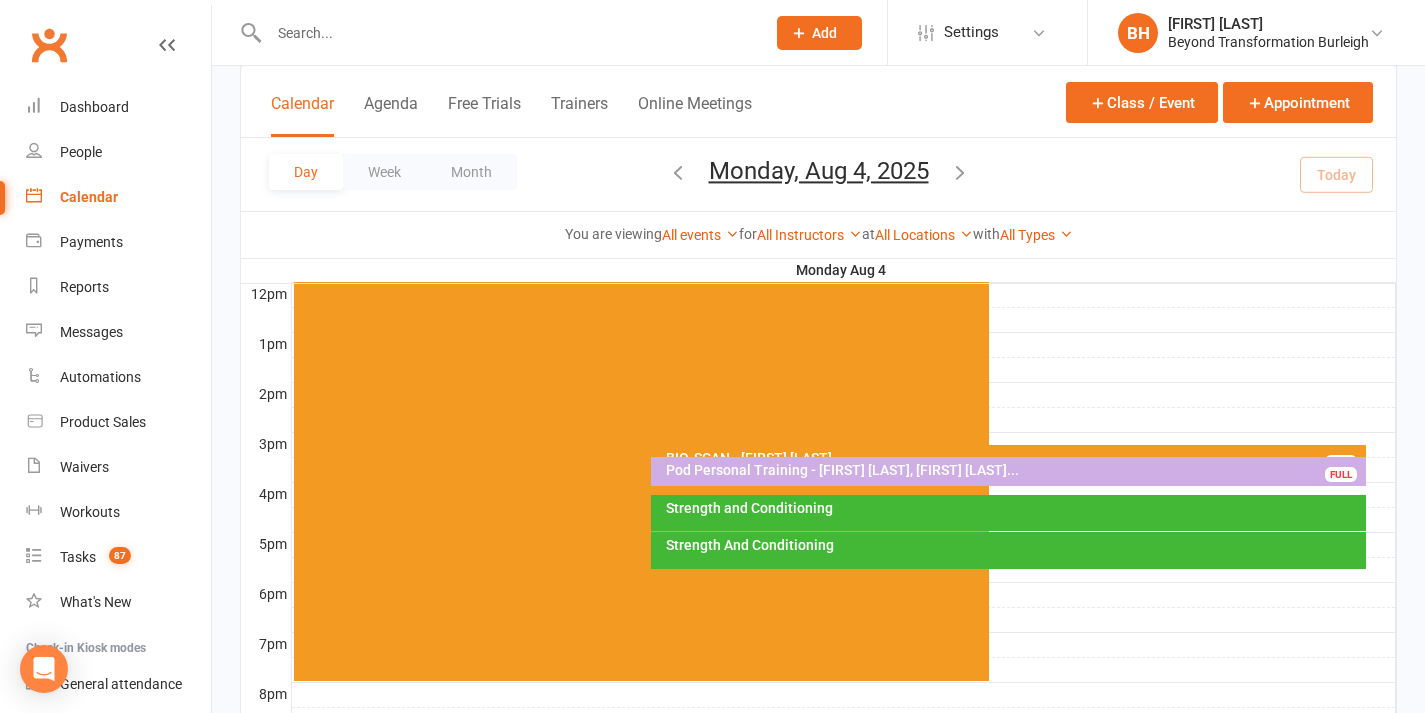 click on "Pod Personal Training - [FIRST] [LAST], [FIRST] [LAST]..." at bounding box center [1013, 470] 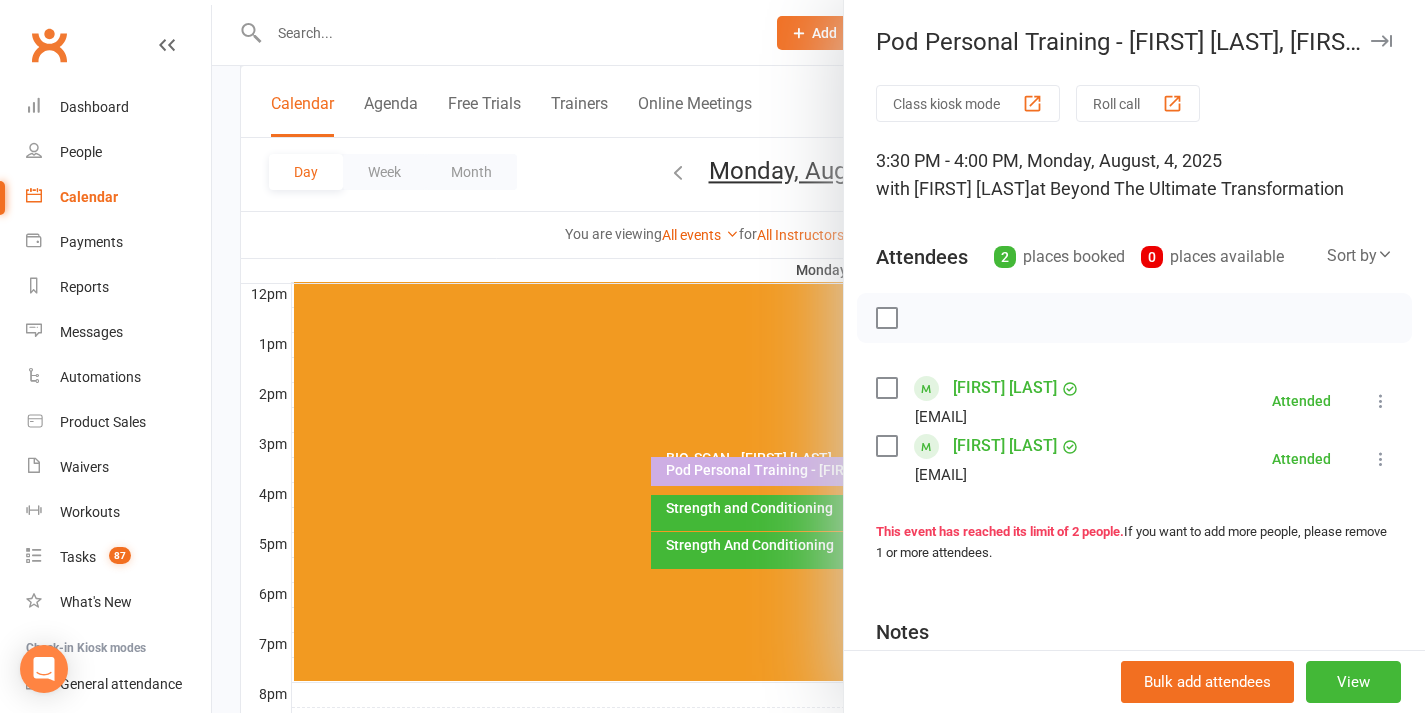 click at bounding box center (818, 356) 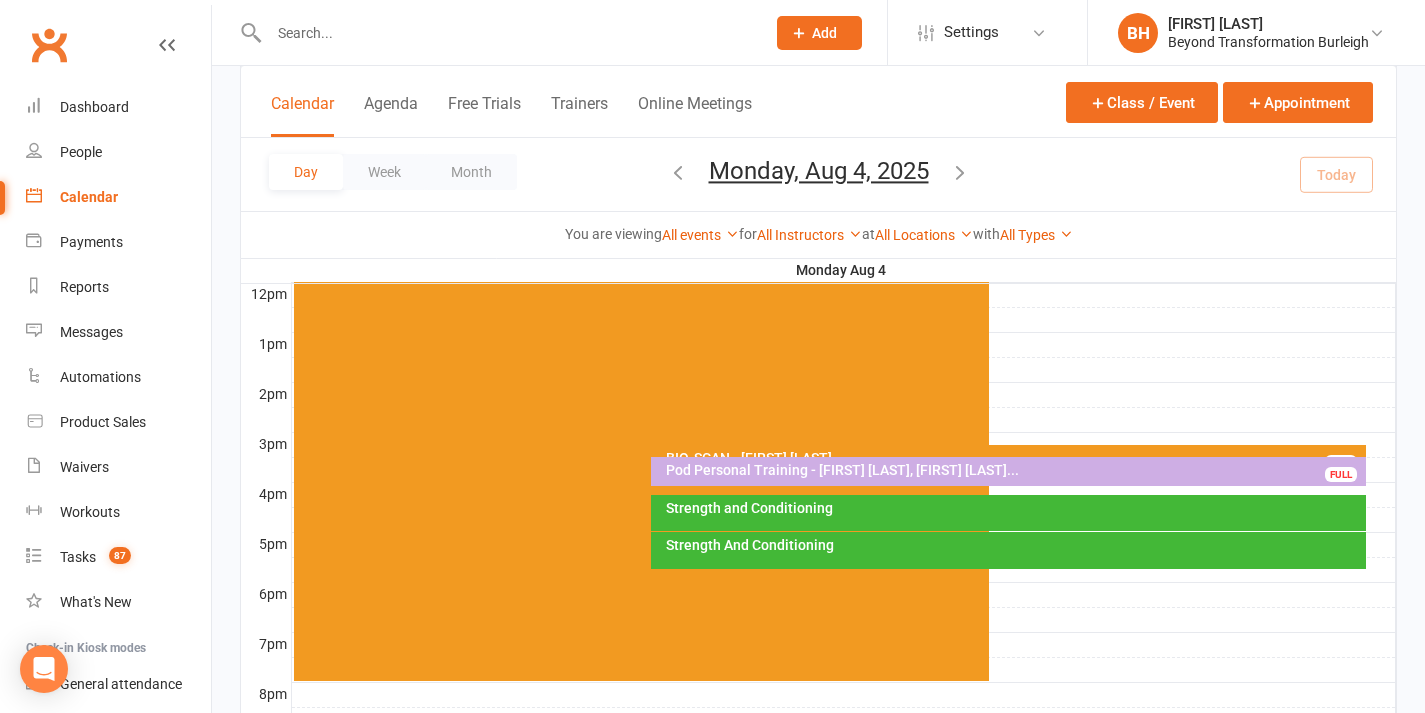 click on "BIO-SCAN - [FIRST] [LAST]" at bounding box center (1013, 458) 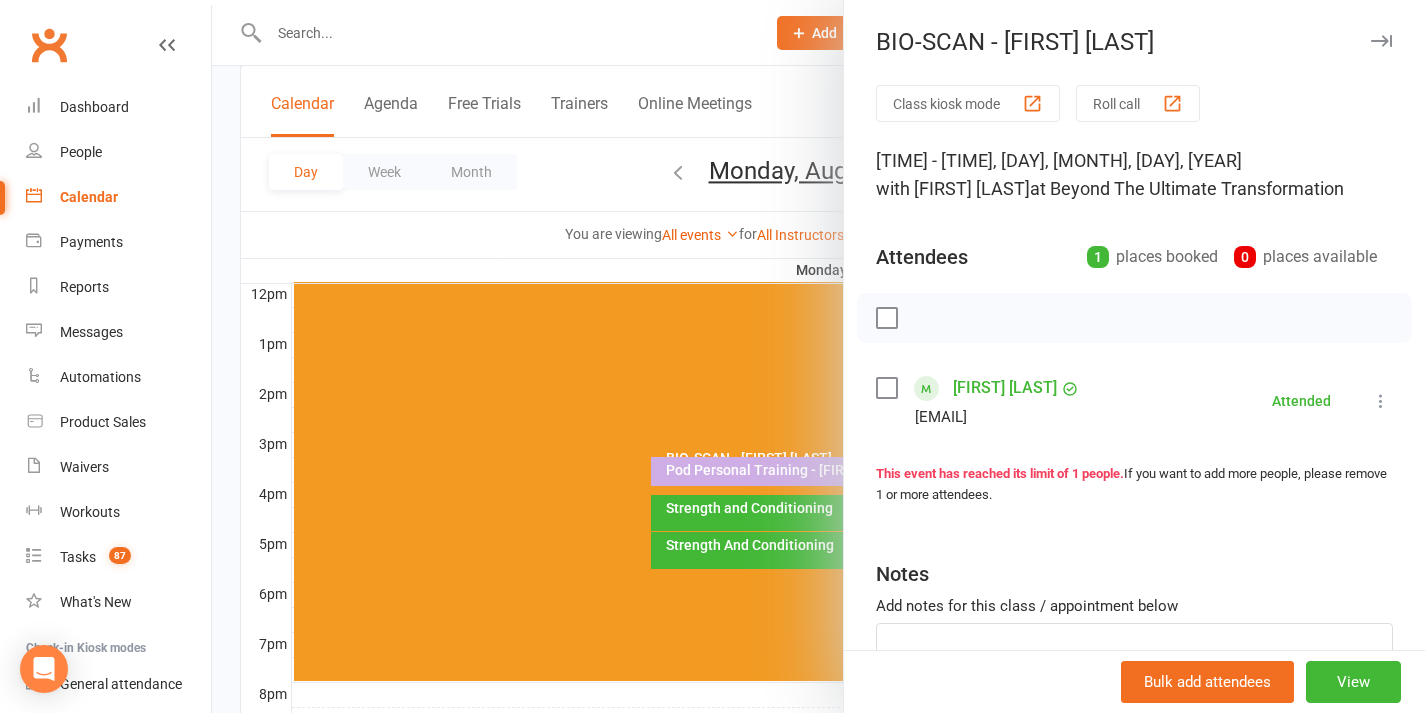 click at bounding box center (818, 356) 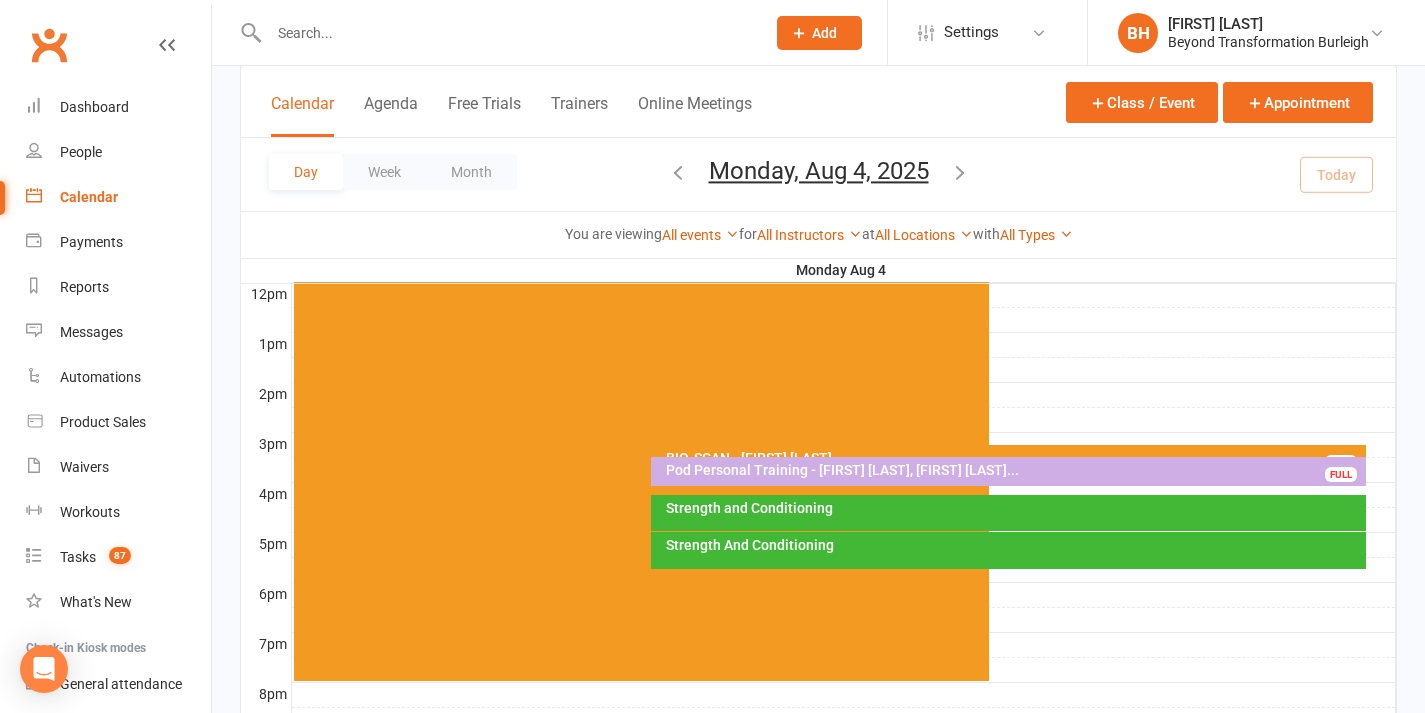 click on "Strength and Conditioning" at bounding box center [1013, 508] 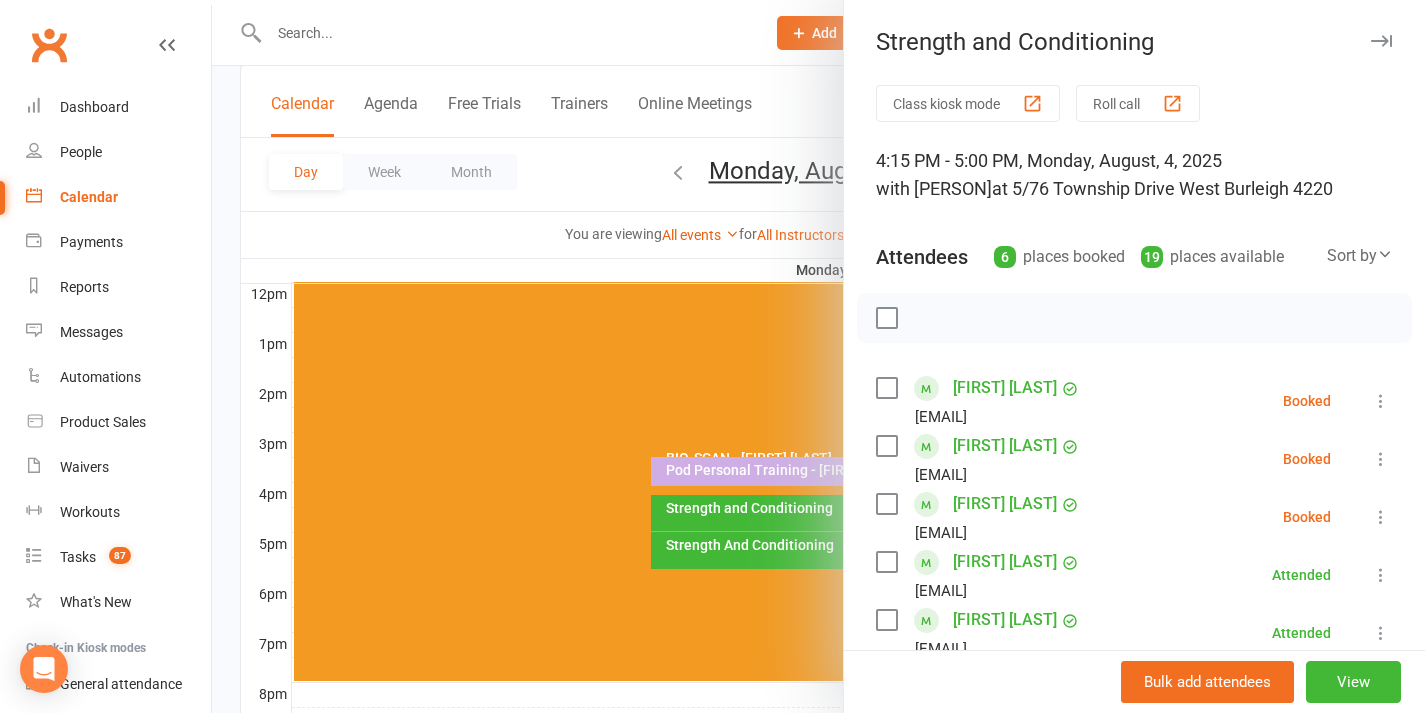 scroll, scrollTop: 161, scrollLeft: 0, axis: vertical 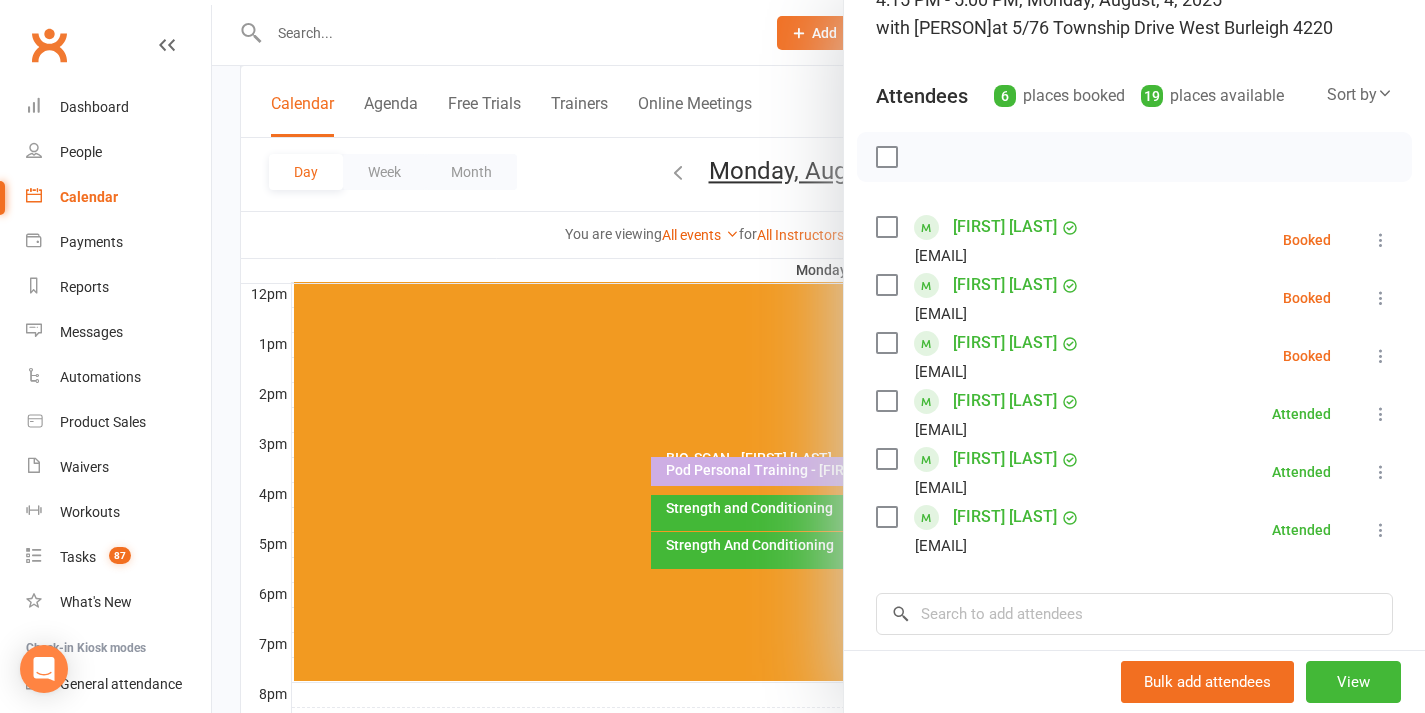 click at bounding box center (1381, 298) 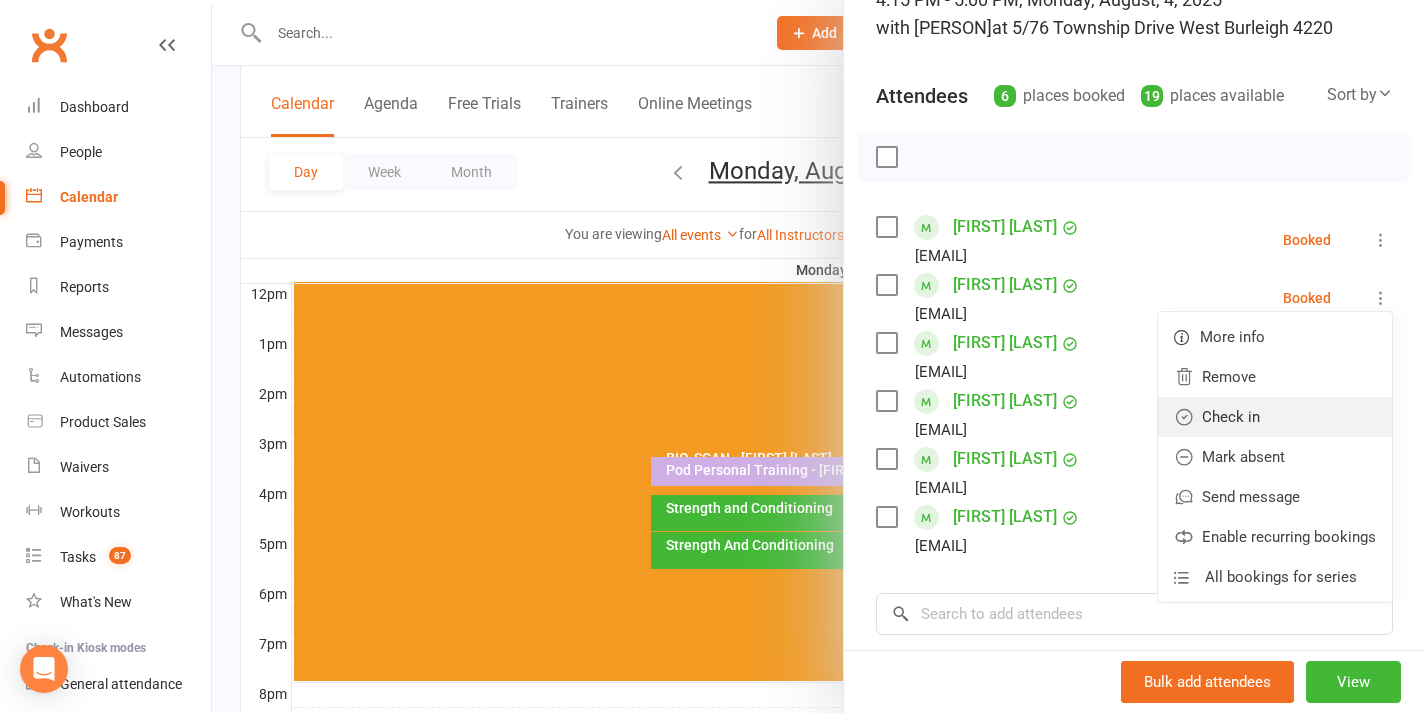 click on "Check in" at bounding box center (1275, 417) 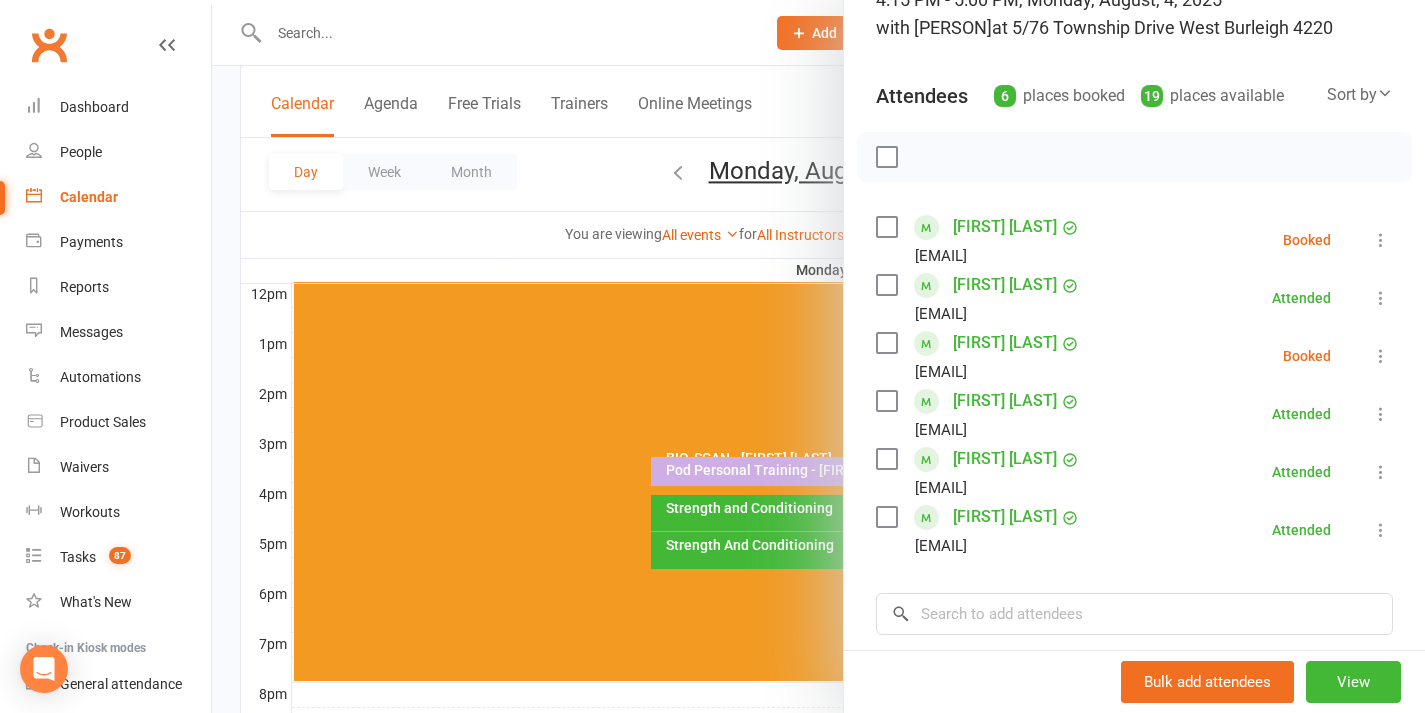 click at bounding box center (818, 356) 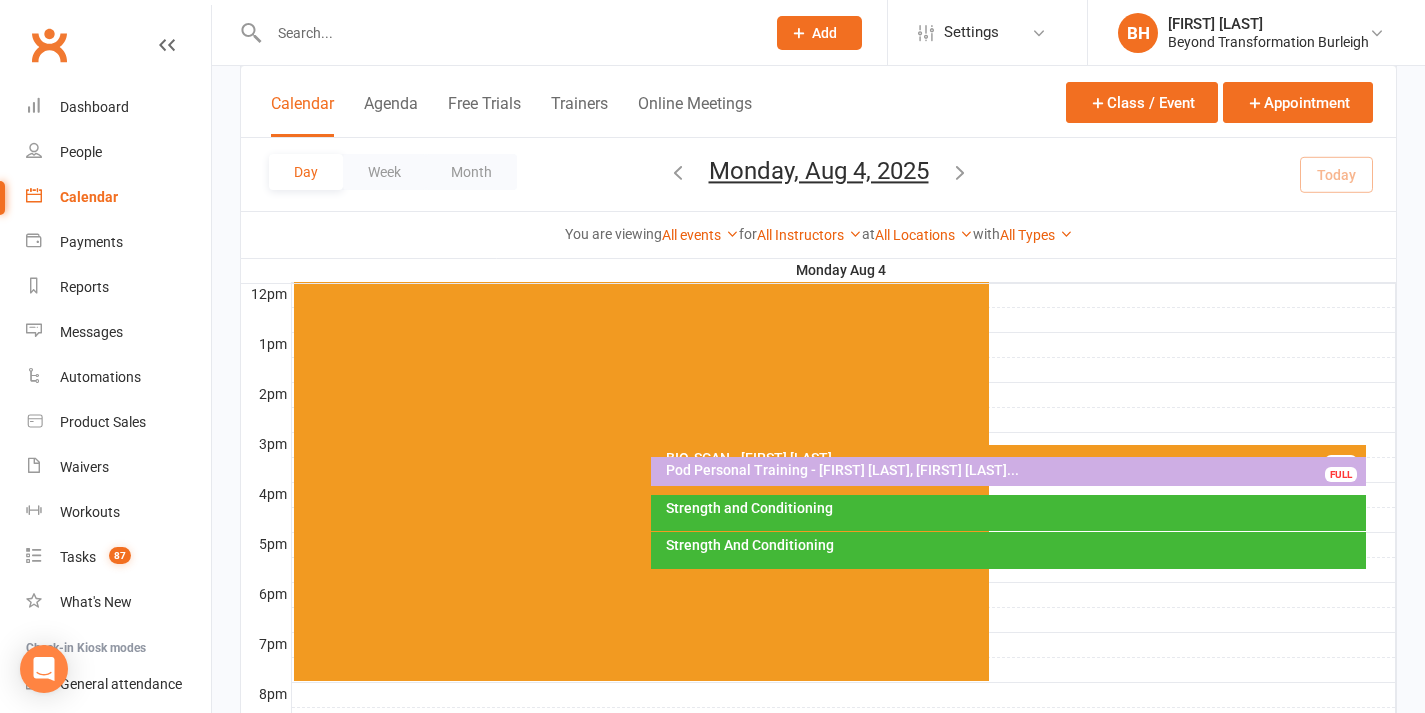 click on "Strength And Conditioning" at bounding box center [1013, 545] 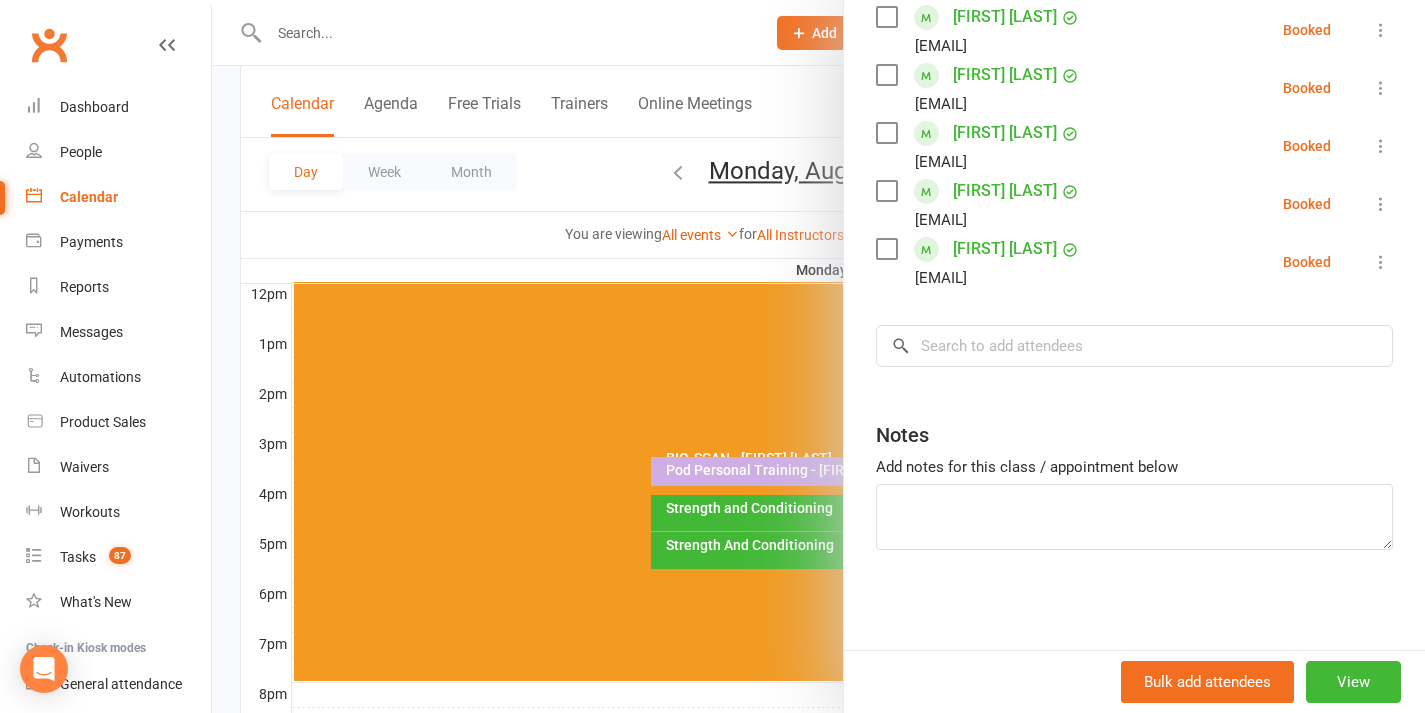 scroll, scrollTop: 358, scrollLeft: 0, axis: vertical 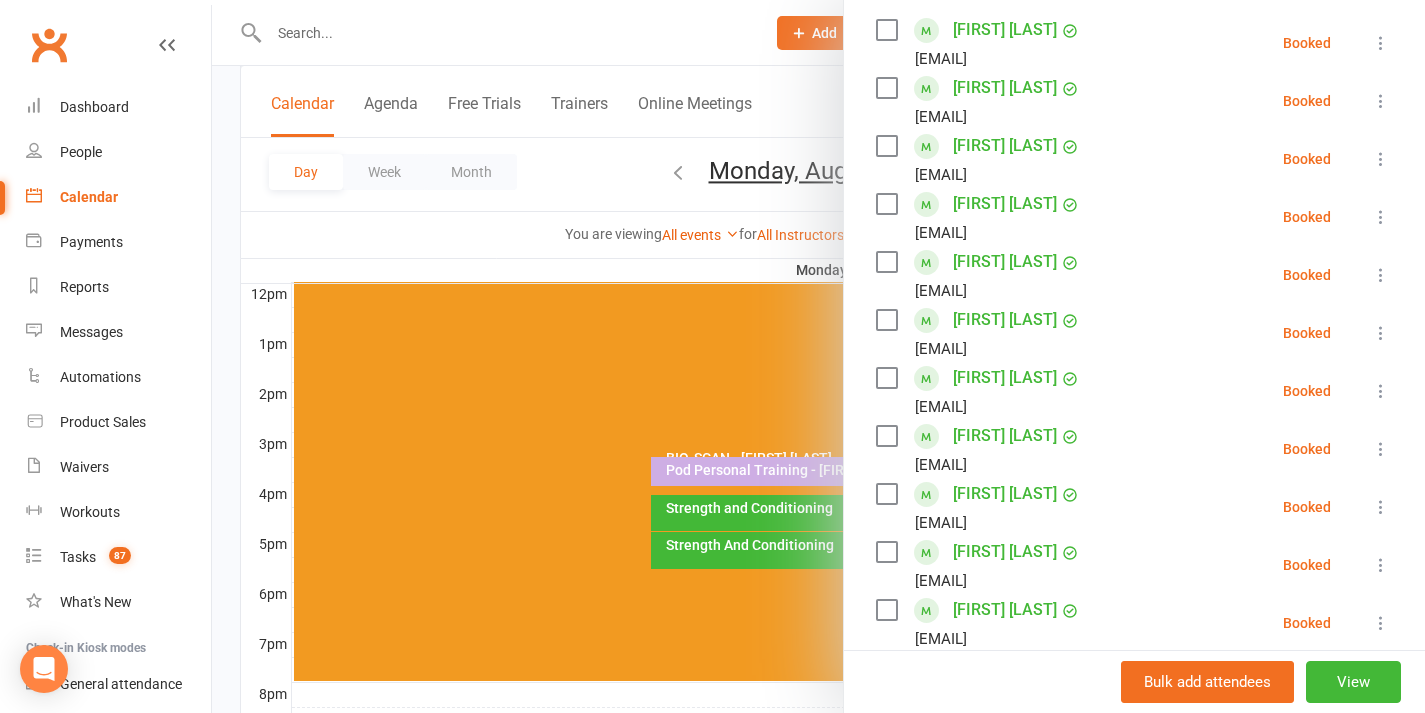 click at bounding box center [818, 356] 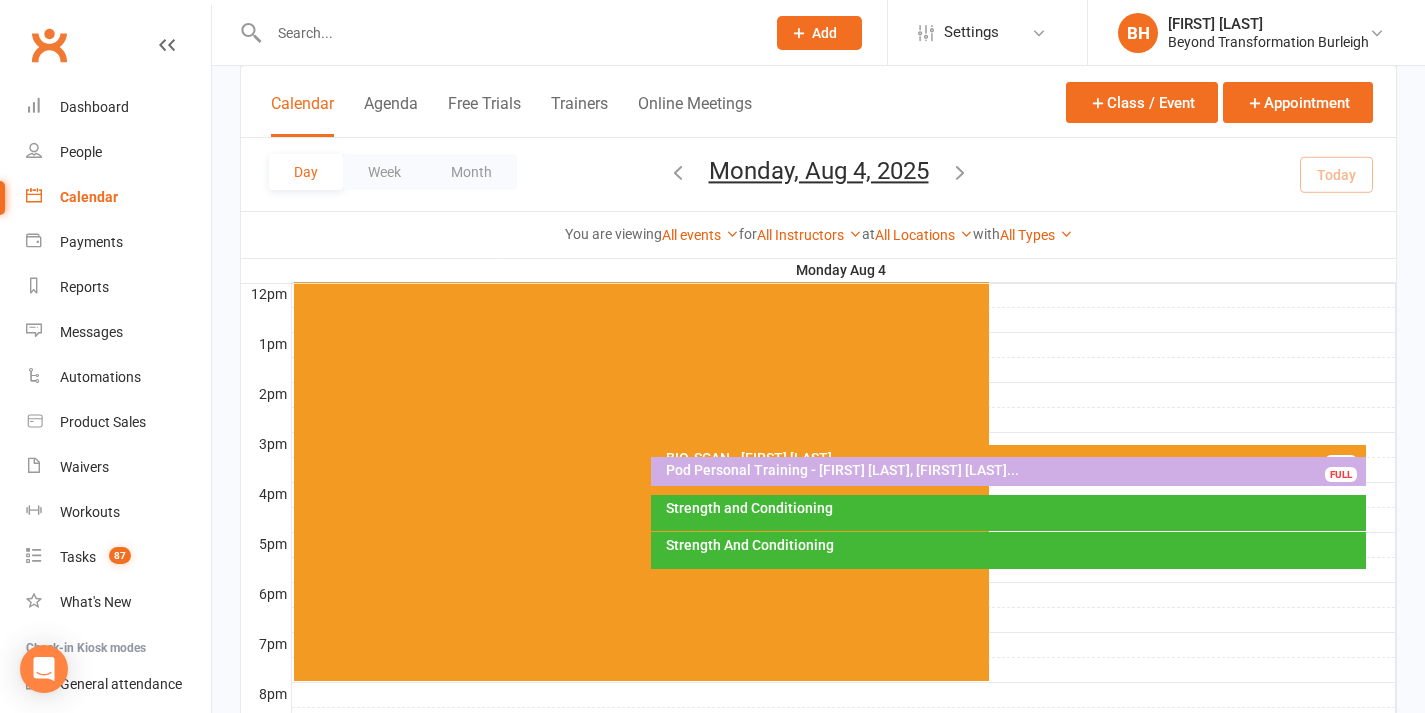 click on "Strength And Conditioning" at bounding box center [1013, 545] 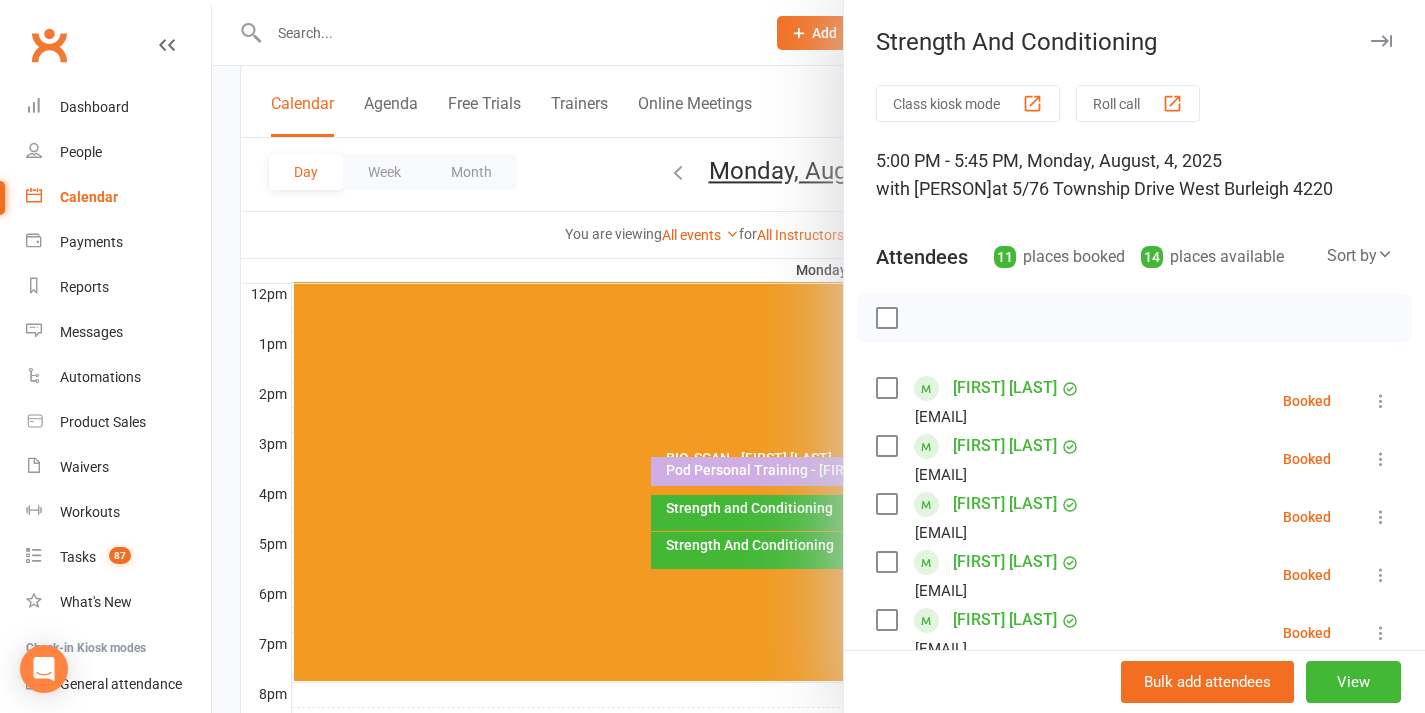 scroll, scrollTop: 159, scrollLeft: 0, axis: vertical 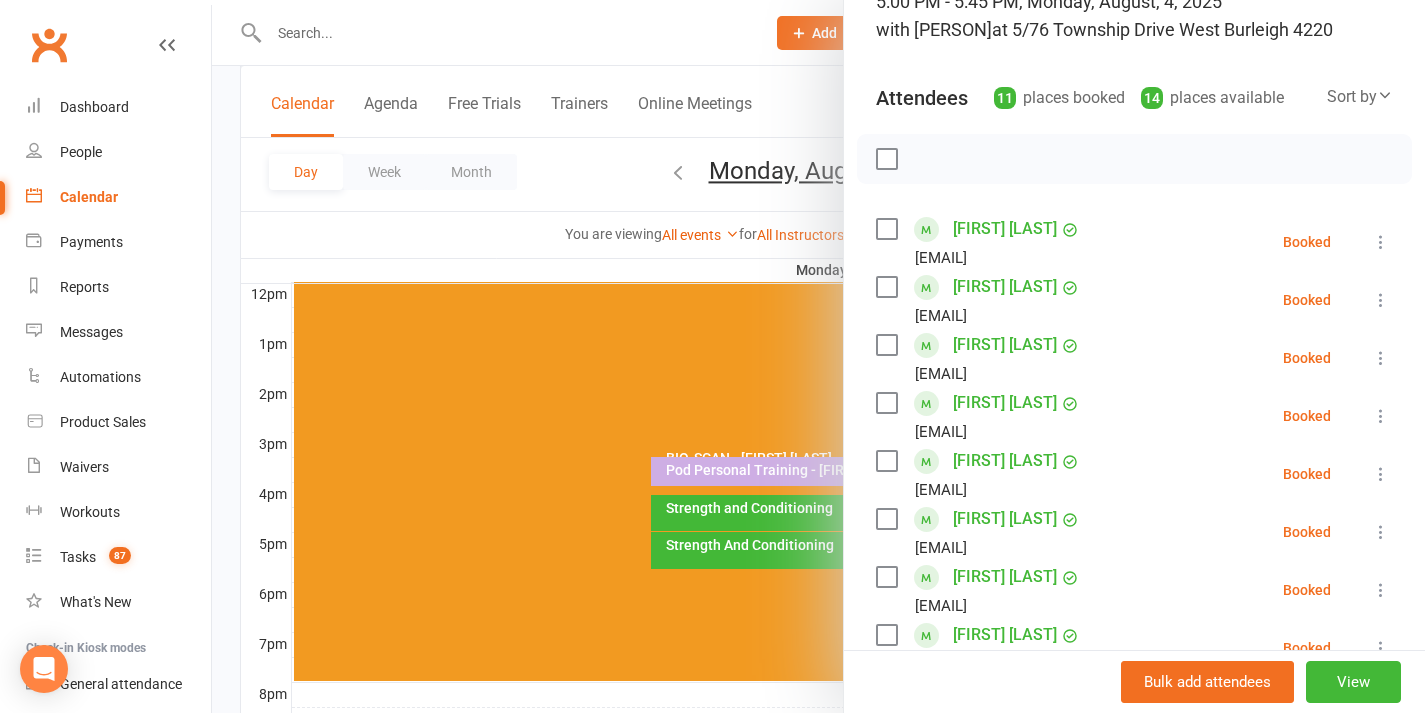click at bounding box center [818, 356] 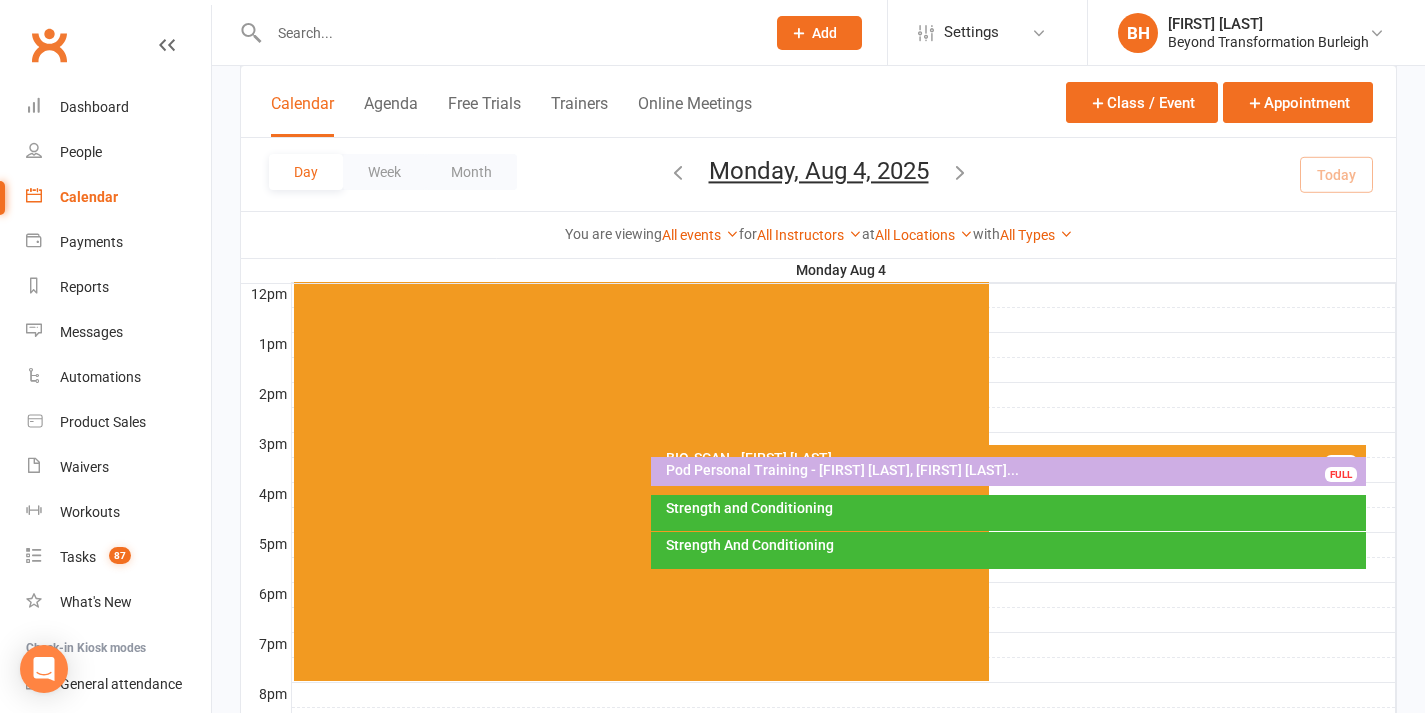 click on "Strength and Conditioning" at bounding box center [1013, 508] 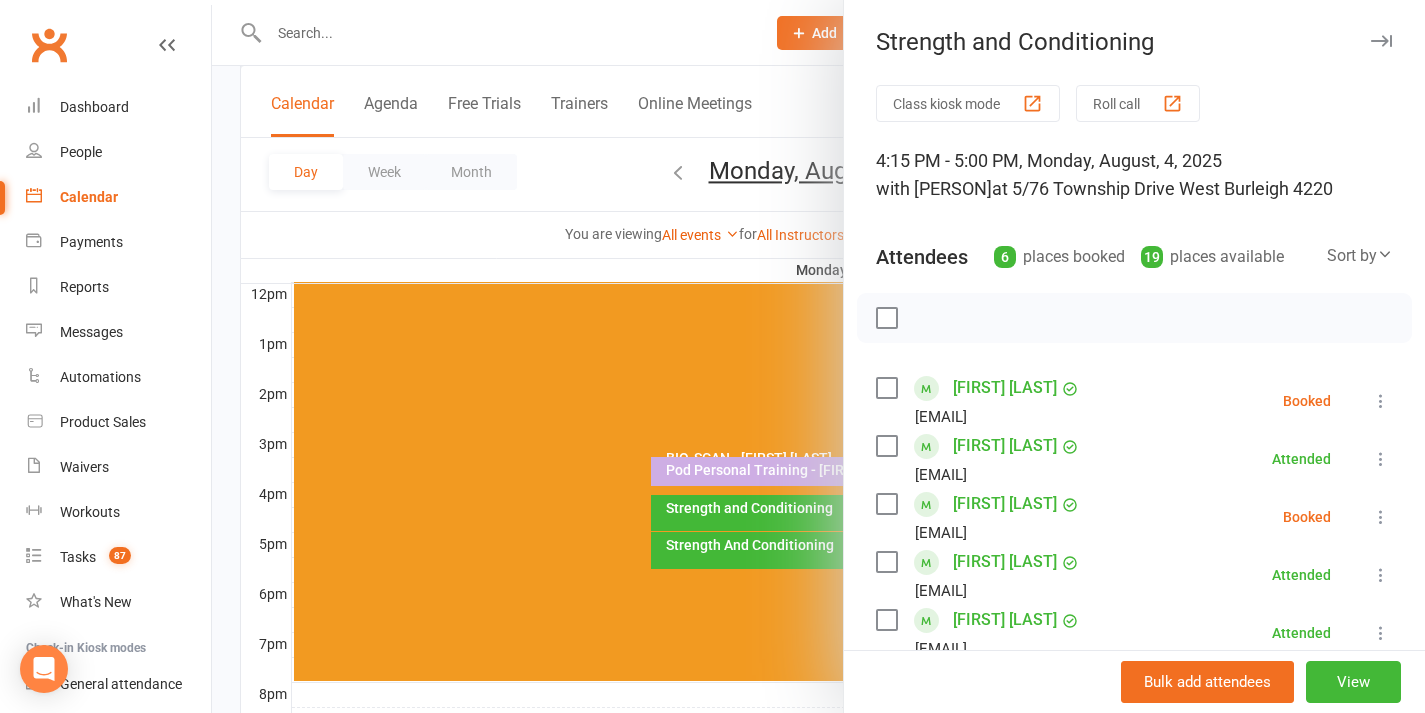 scroll, scrollTop: 831, scrollLeft: 0, axis: vertical 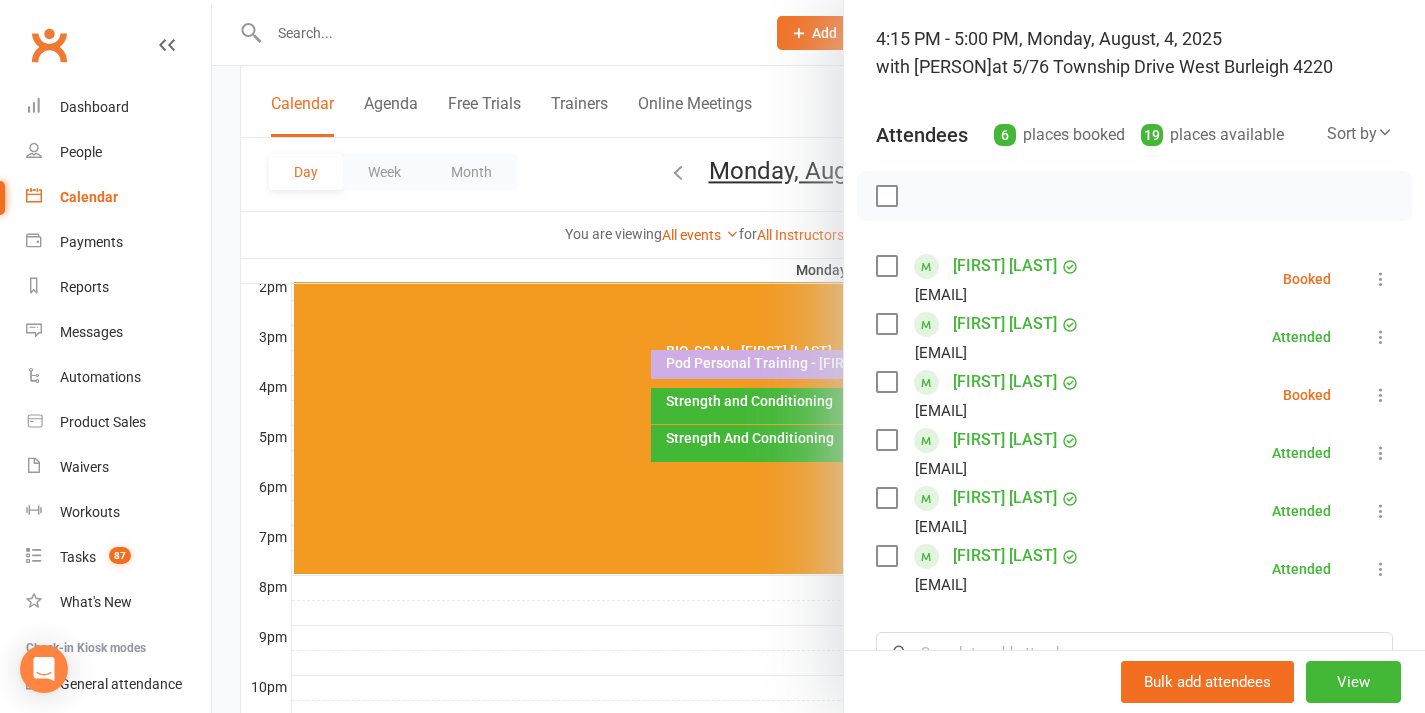 click at bounding box center (818, 356) 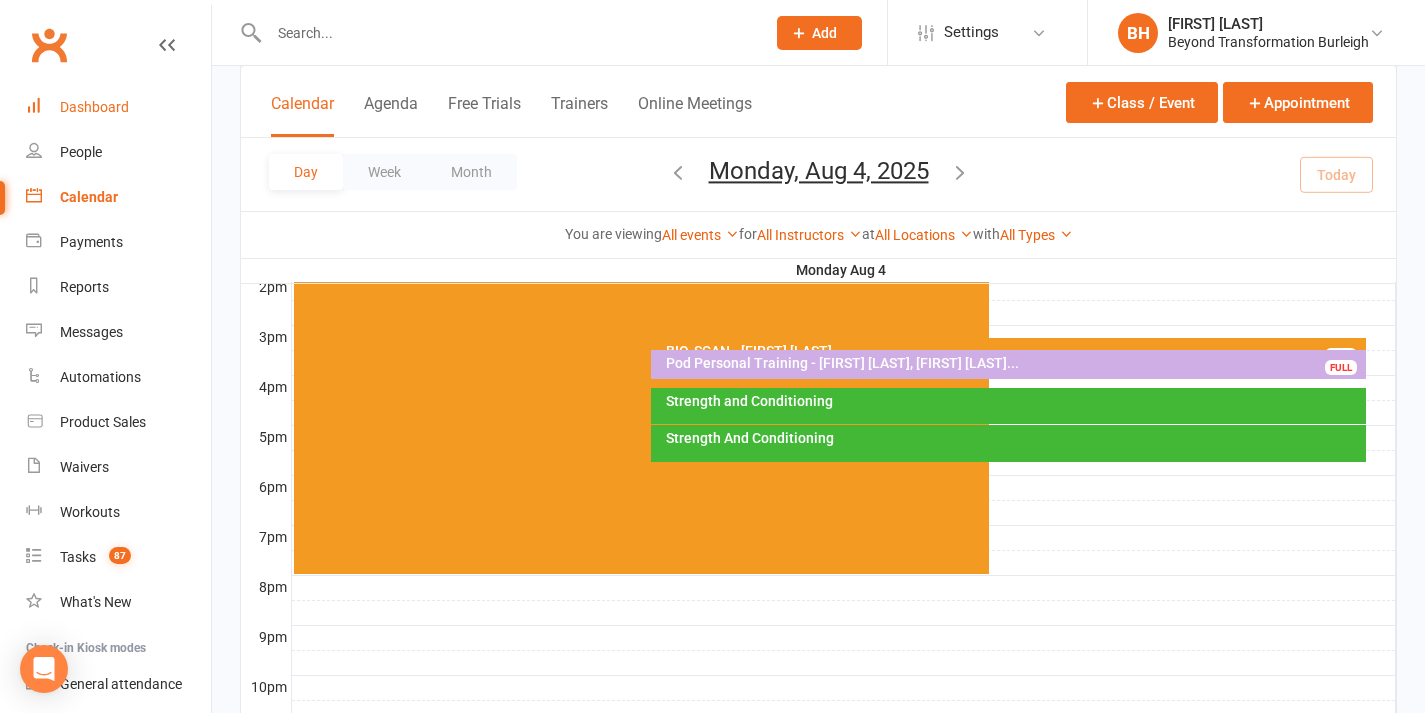 click on "Dashboard" at bounding box center [118, 107] 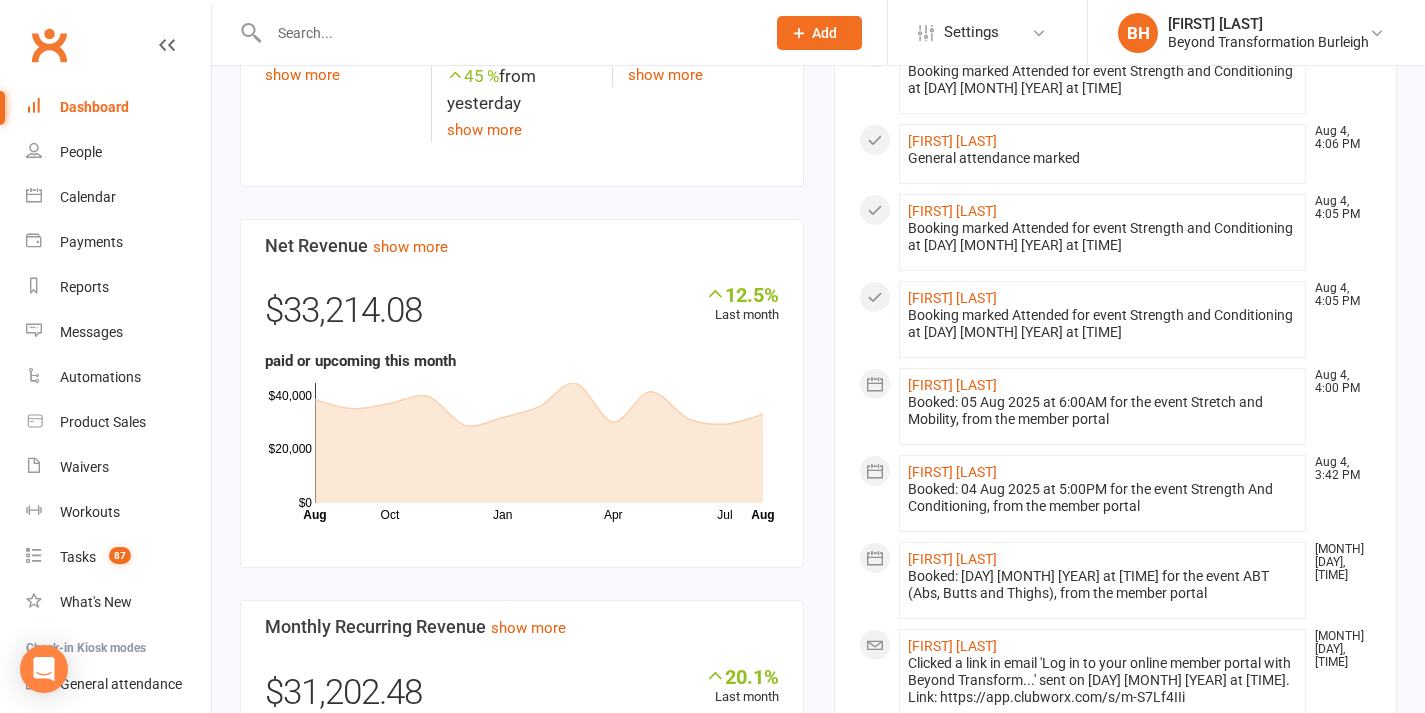 scroll, scrollTop: 412, scrollLeft: 0, axis: vertical 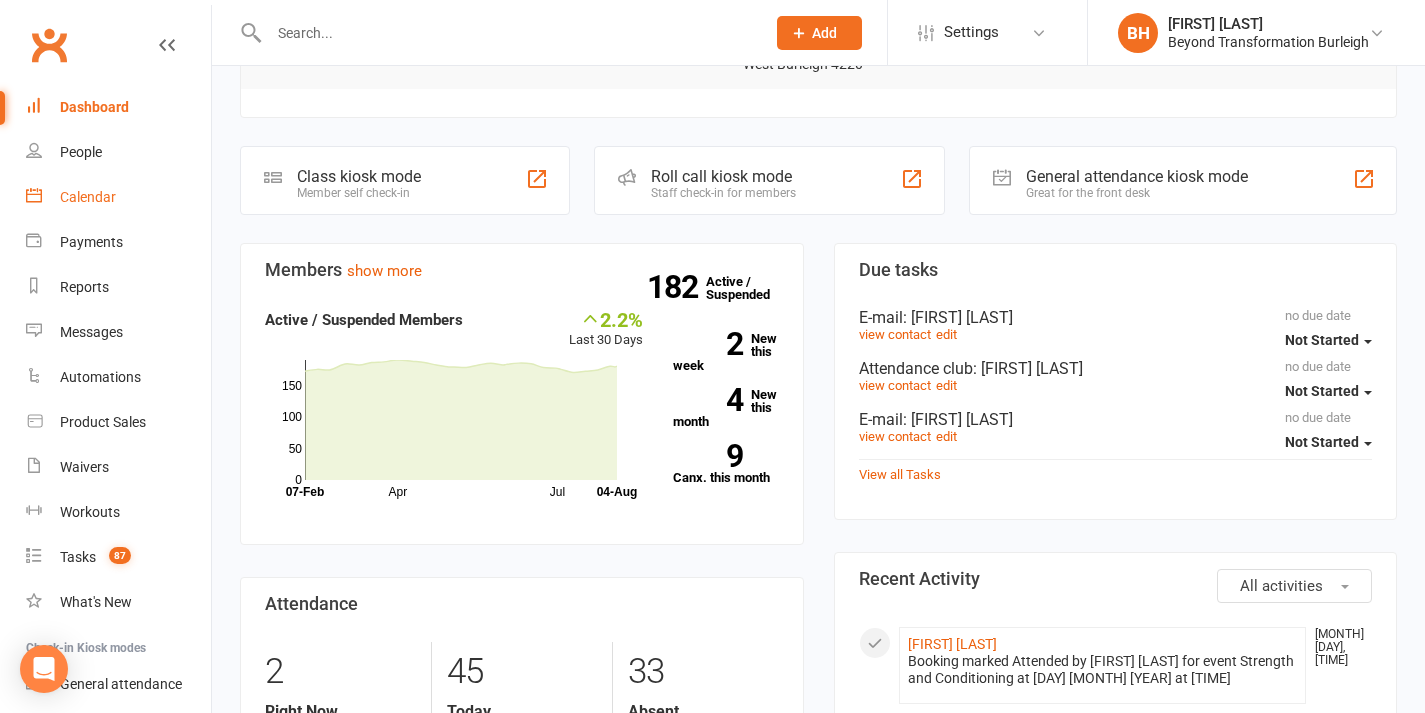 click on "Calendar" at bounding box center [118, 197] 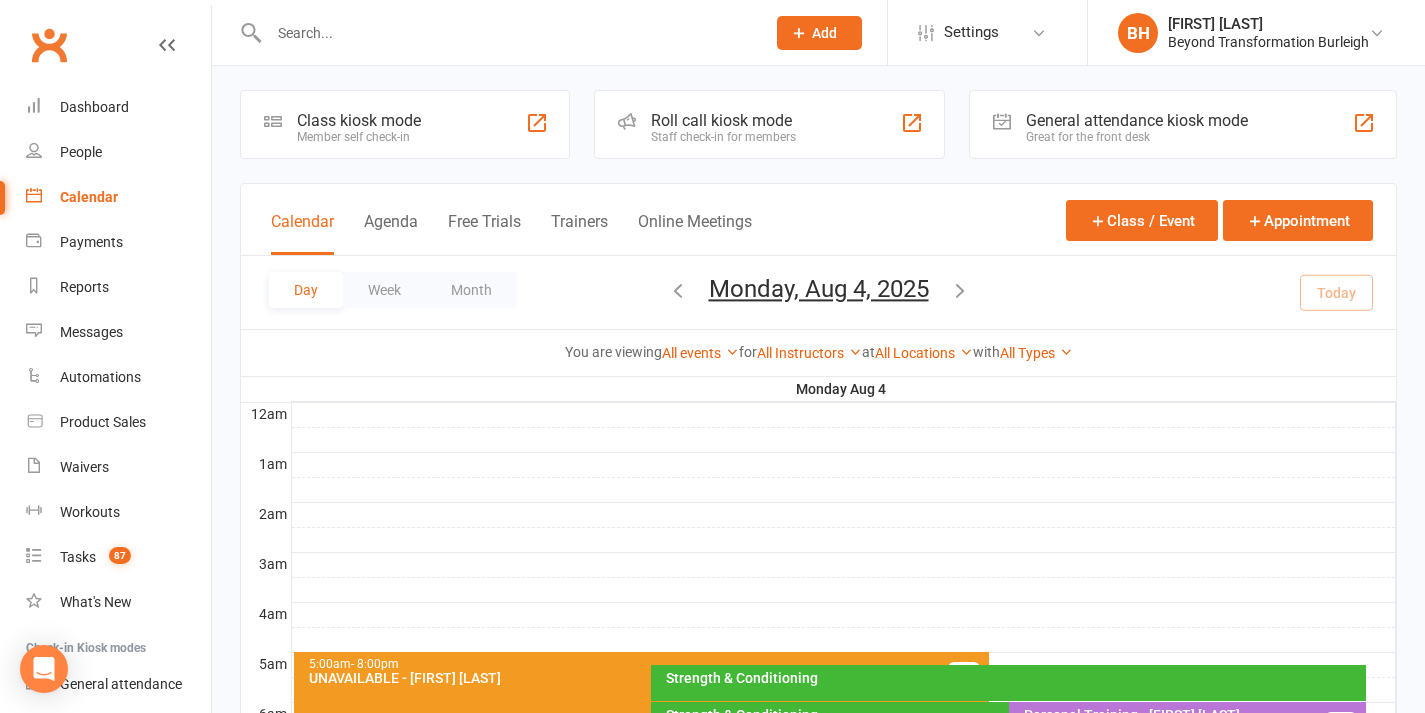scroll, scrollTop: 885, scrollLeft: 0, axis: vertical 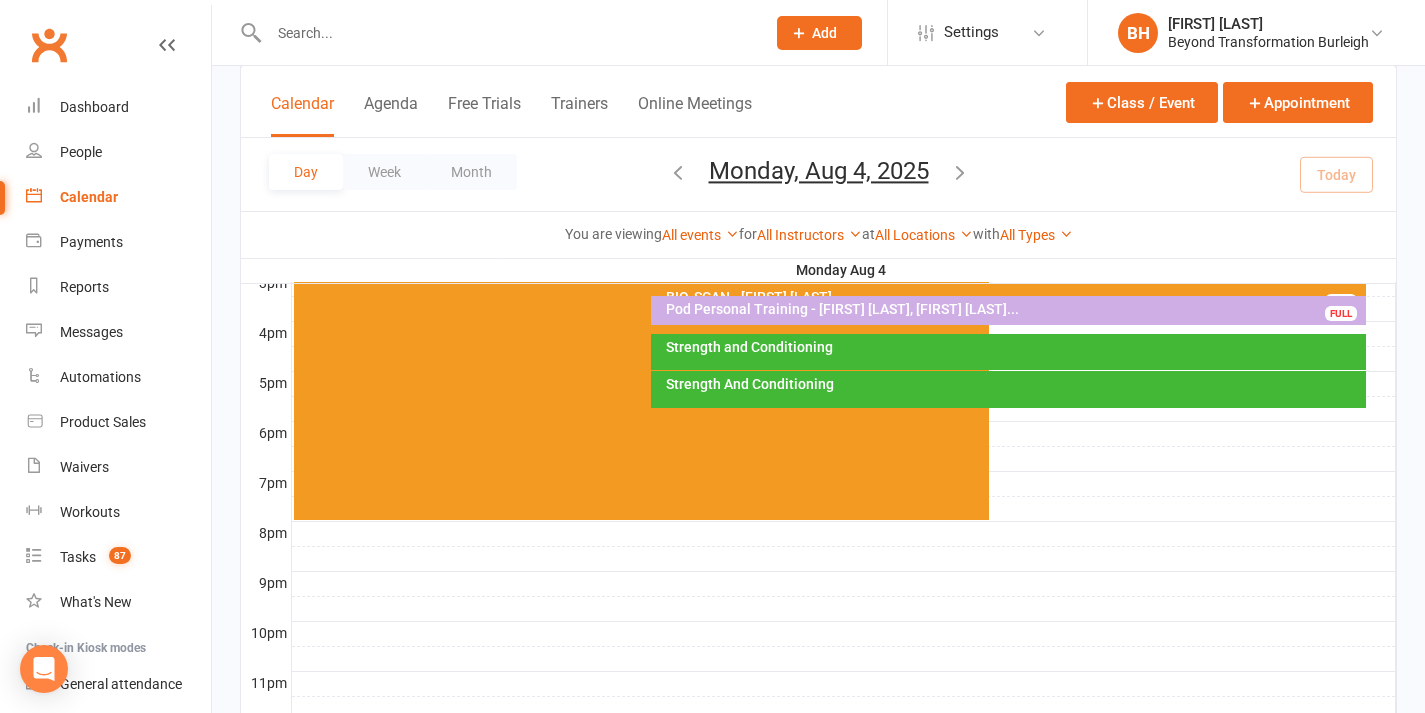 click on "Strength And Conditioning" at bounding box center [1013, 384] 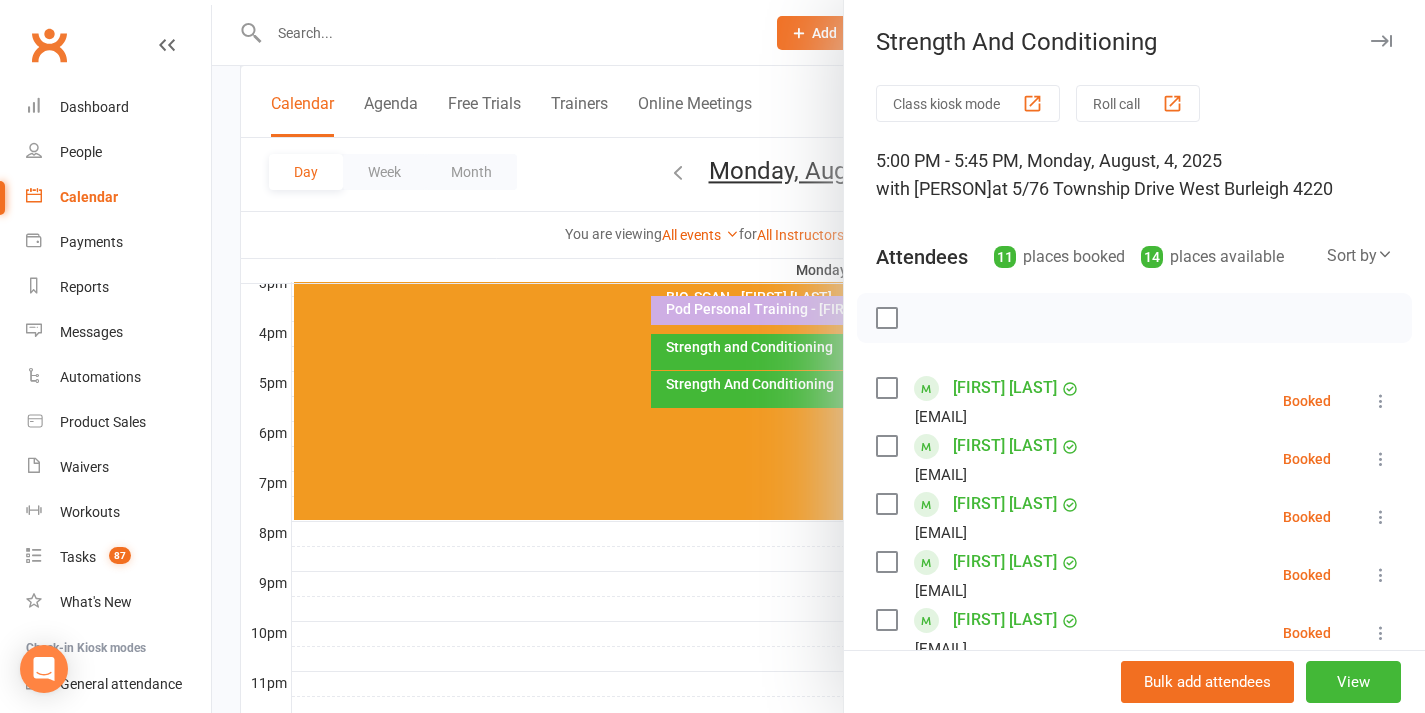 scroll, scrollTop: 0, scrollLeft: 0, axis: both 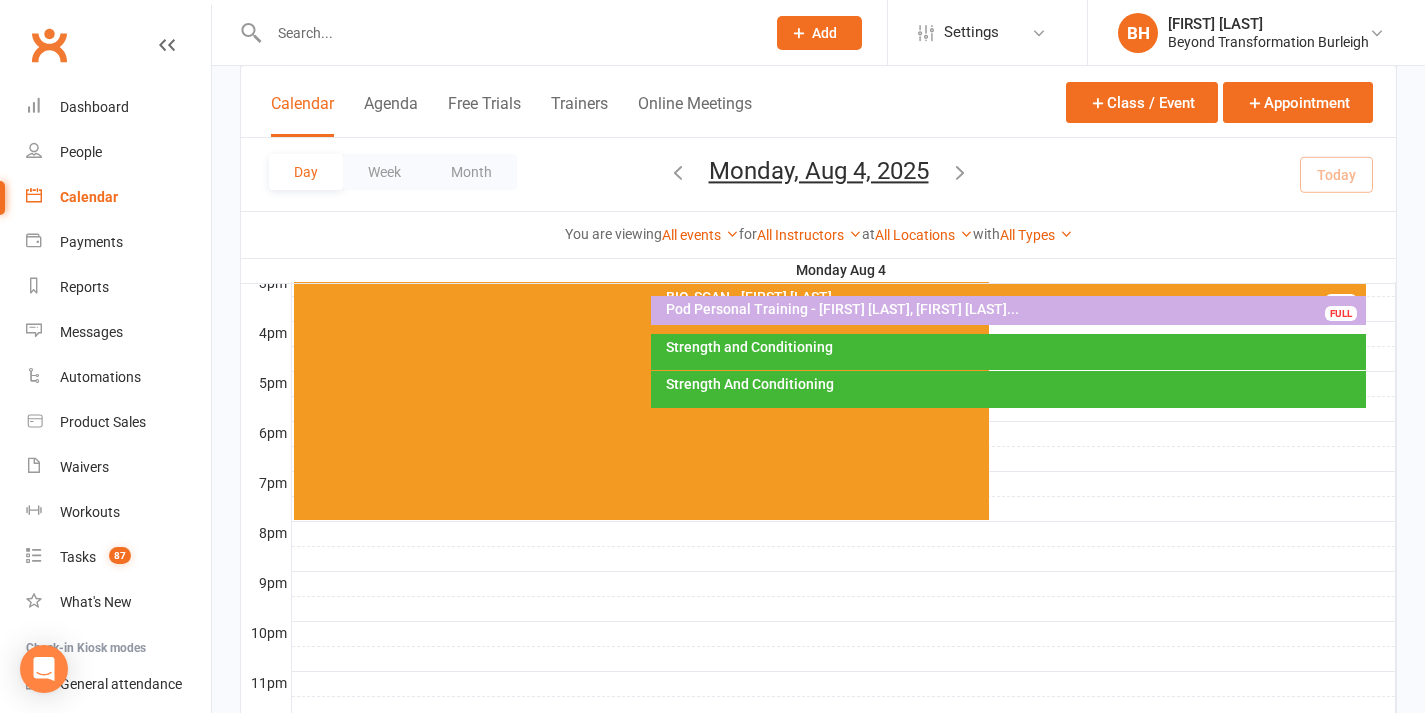 click at bounding box center (507, 33) 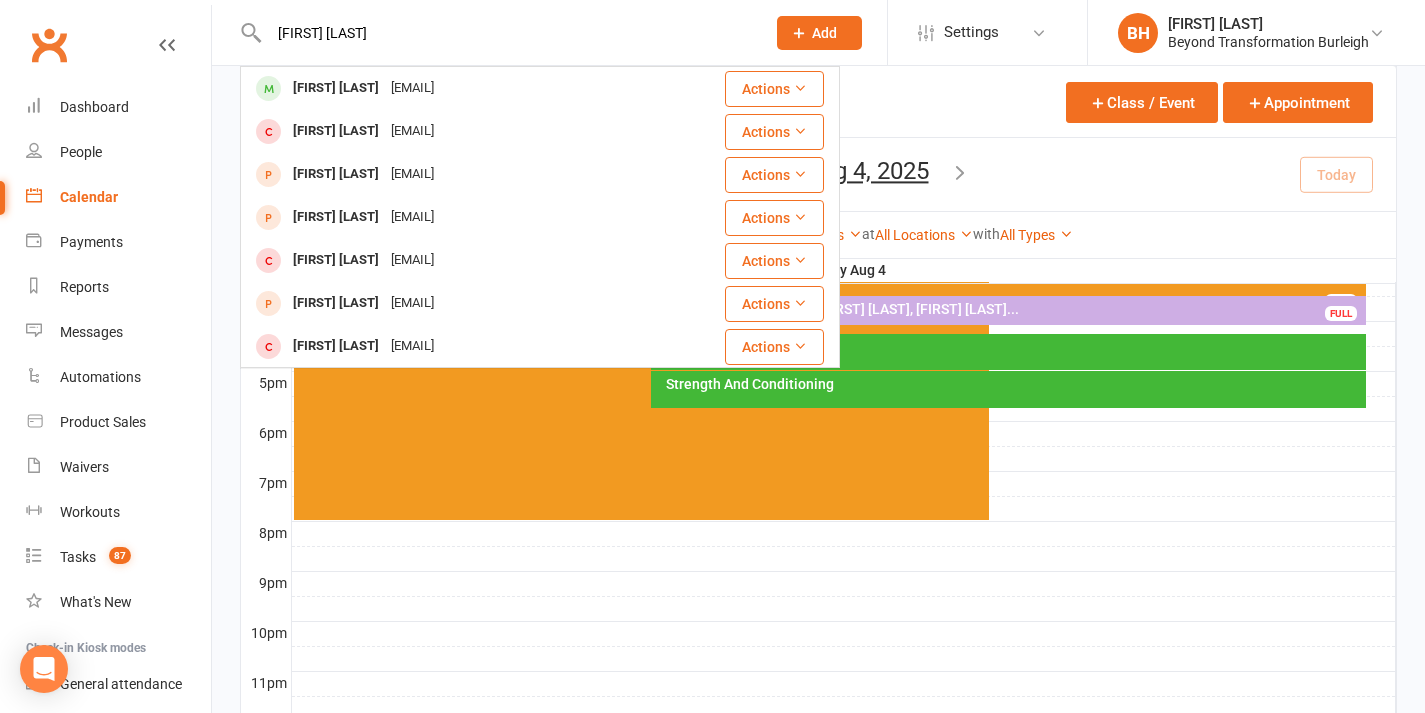type on "[FIRST] [LAST]" 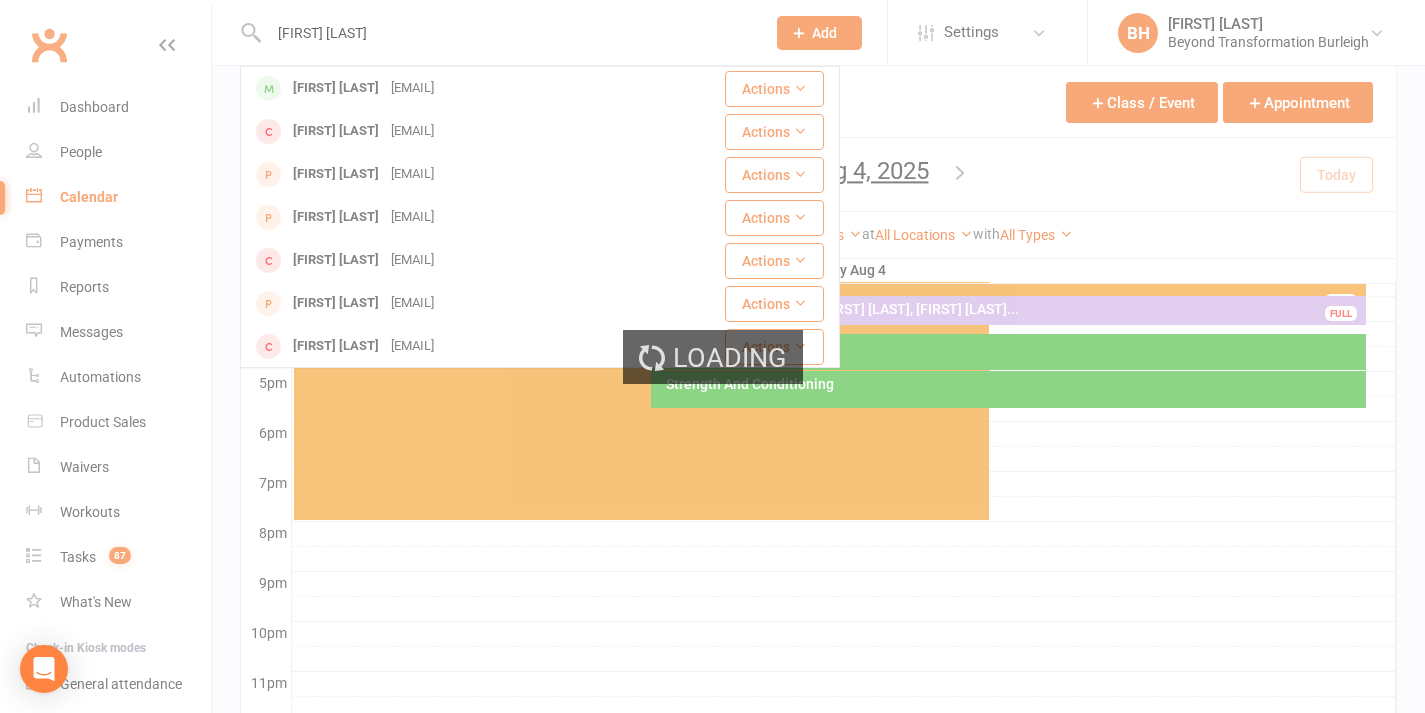 type 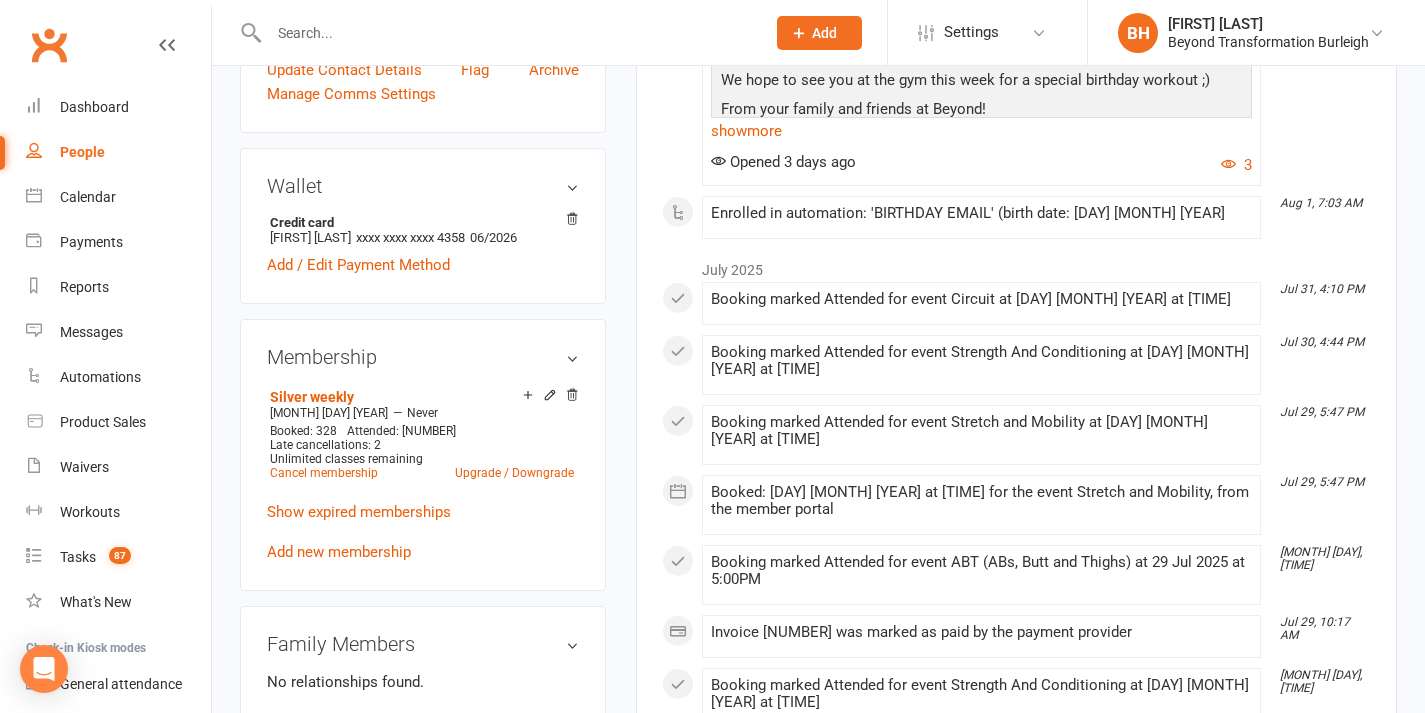 scroll, scrollTop: 0, scrollLeft: 0, axis: both 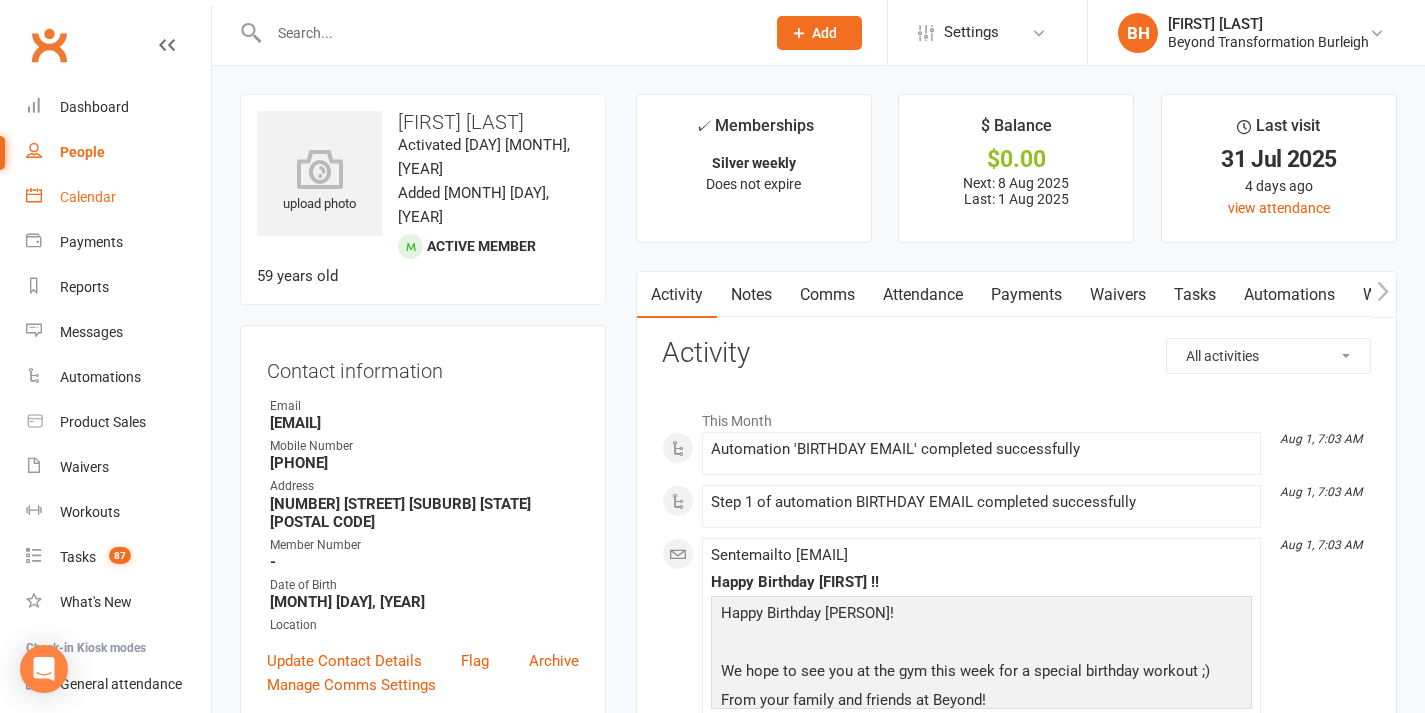 click on "Calendar" at bounding box center [88, 197] 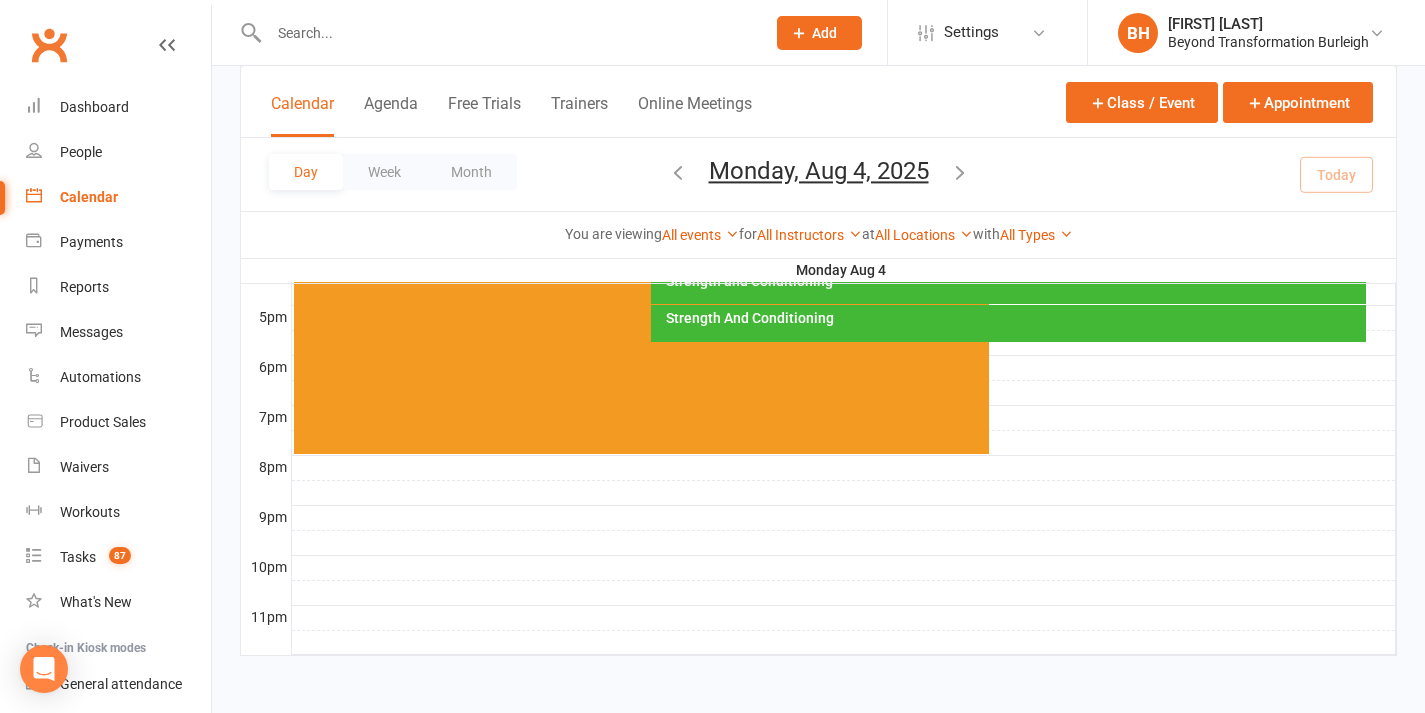 scroll, scrollTop: 928, scrollLeft: 0, axis: vertical 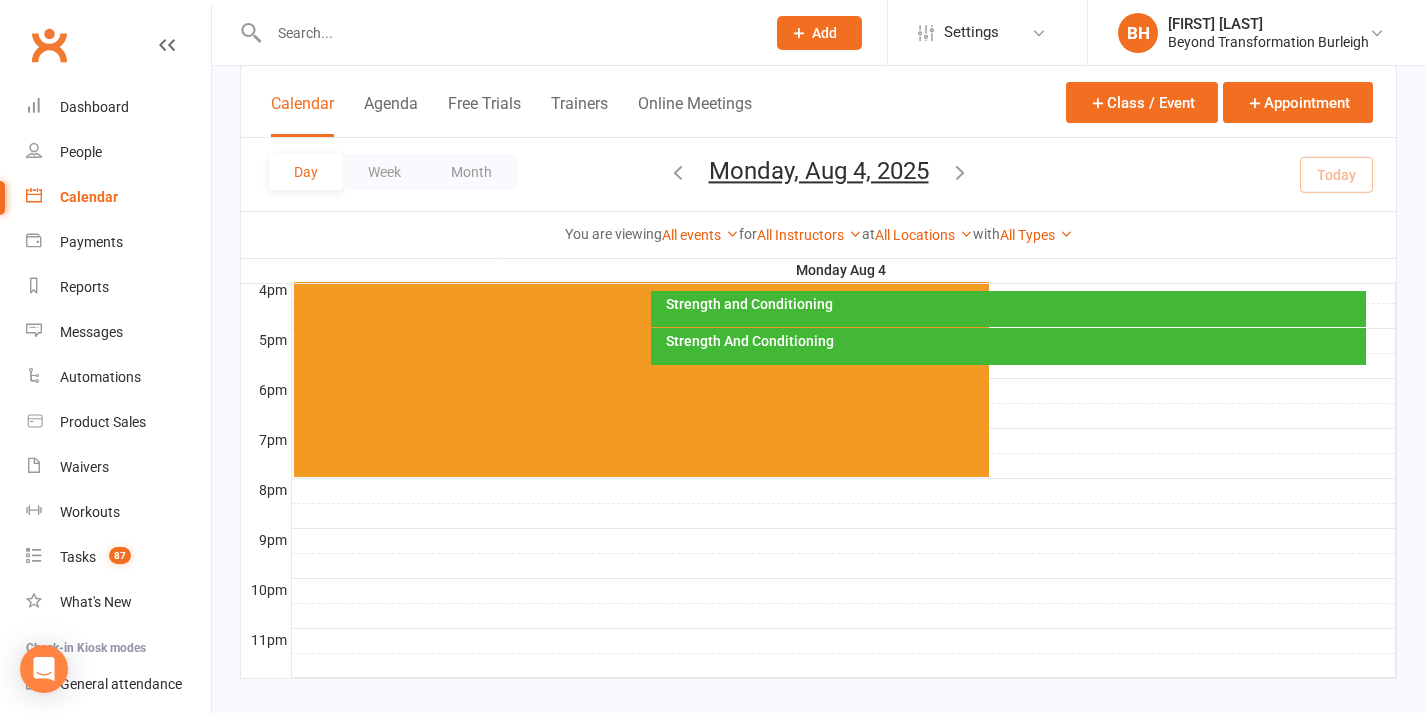 click on "Strength and Conditioning" at bounding box center [1008, 309] 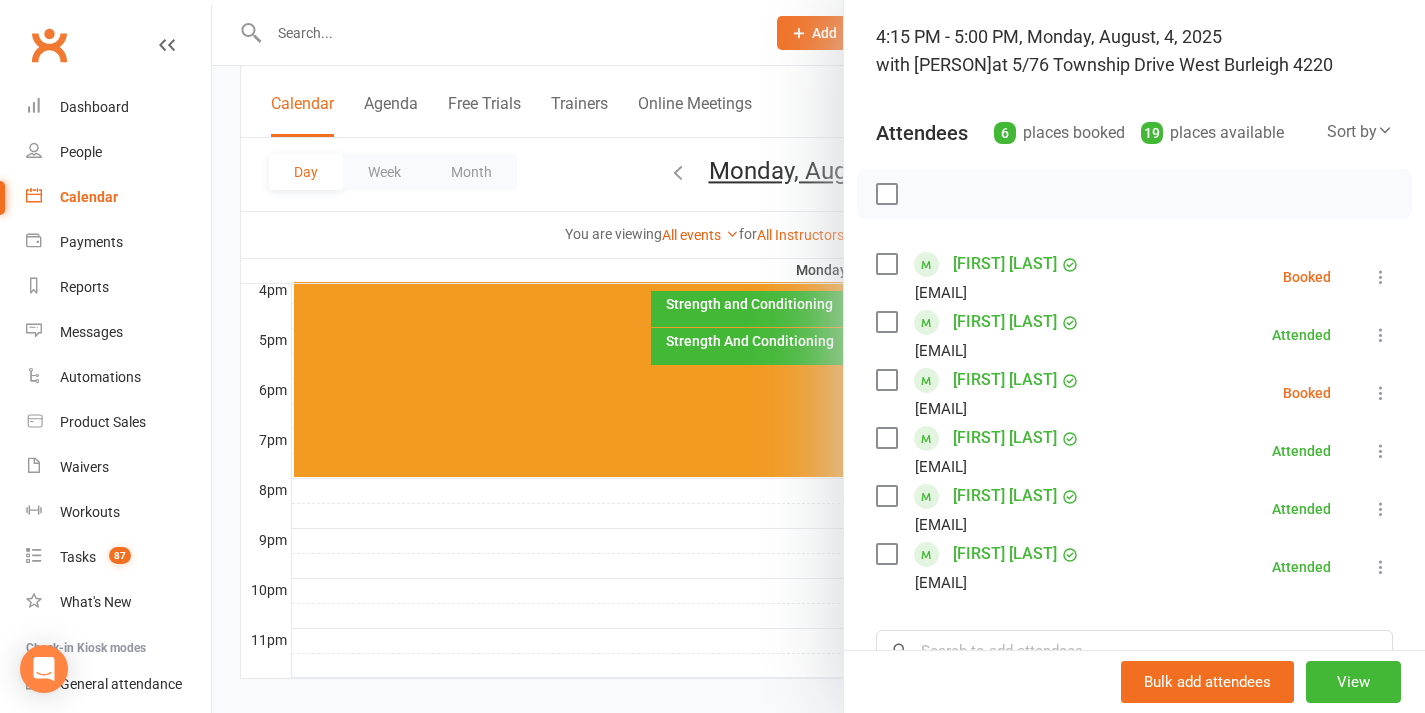 scroll, scrollTop: 251, scrollLeft: 0, axis: vertical 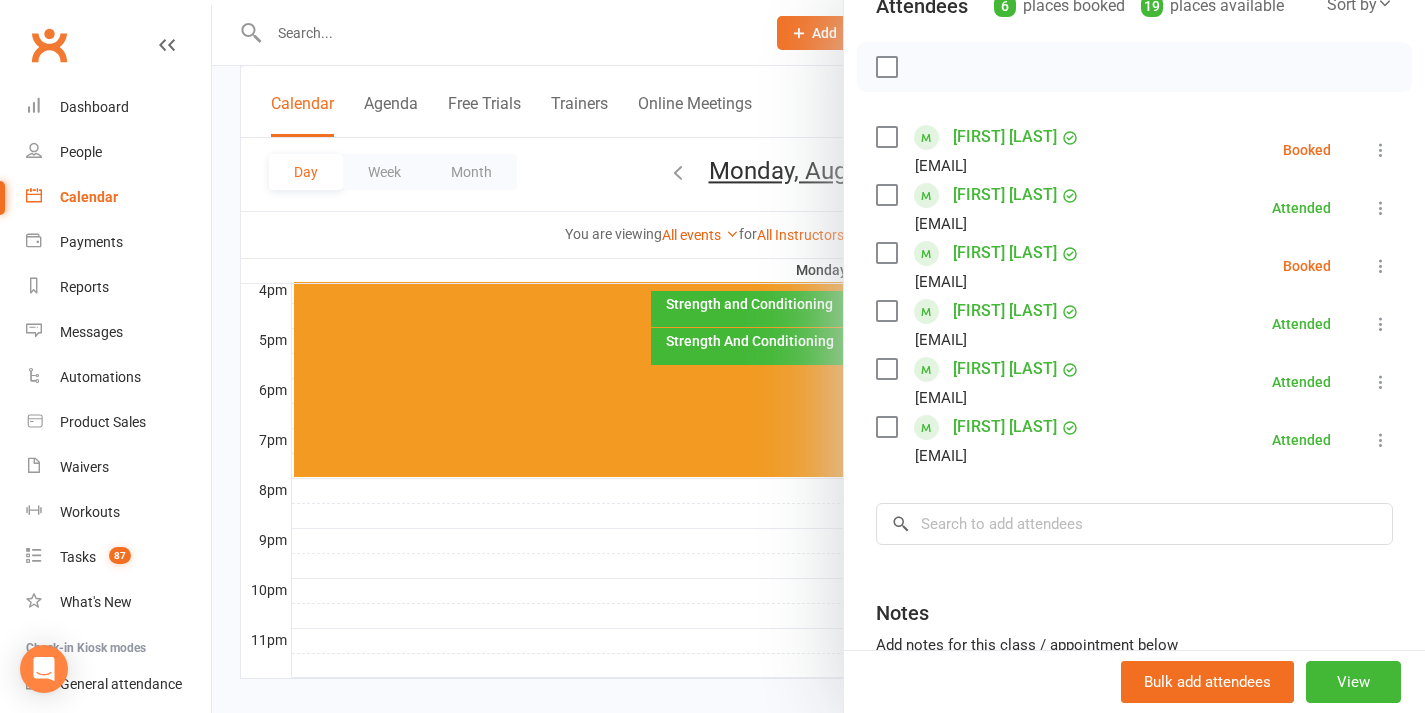 click at bounding box center (1381, 150) 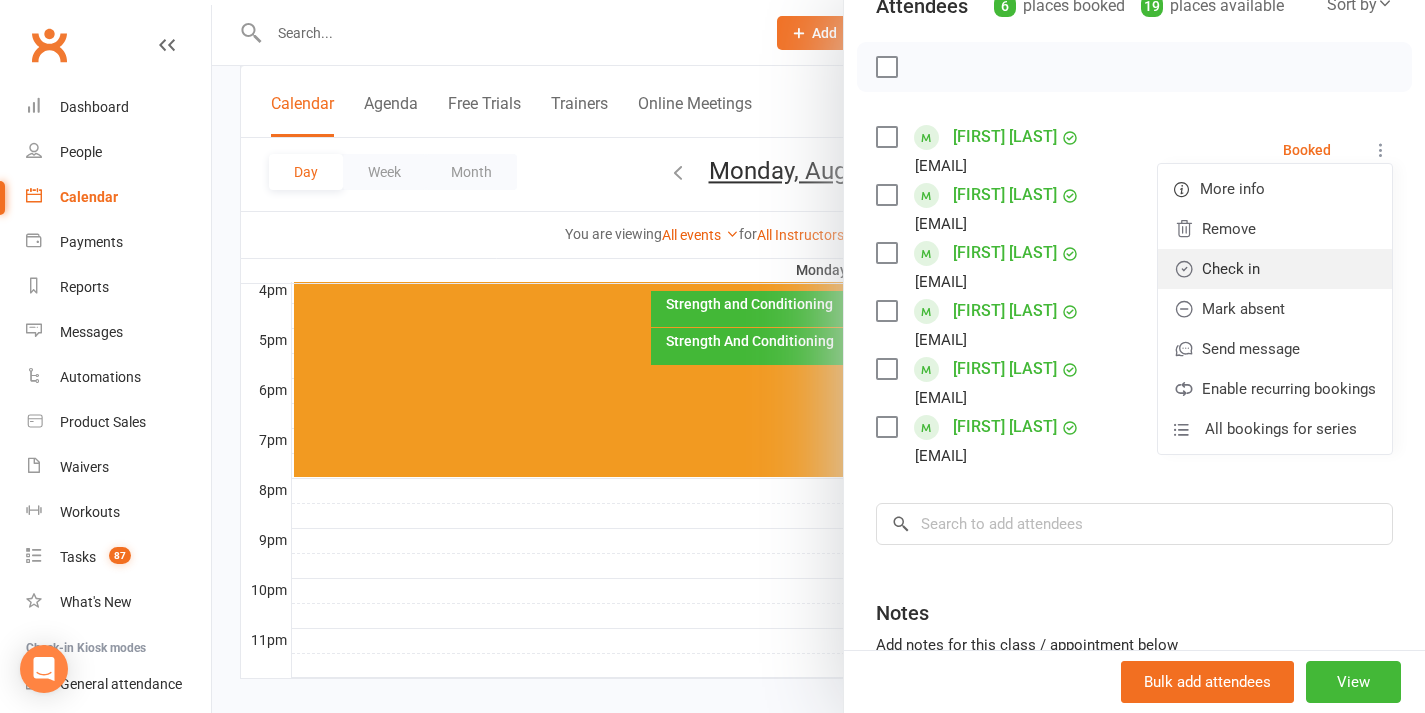 click on "Check in" at bounding box center (1275, 269) 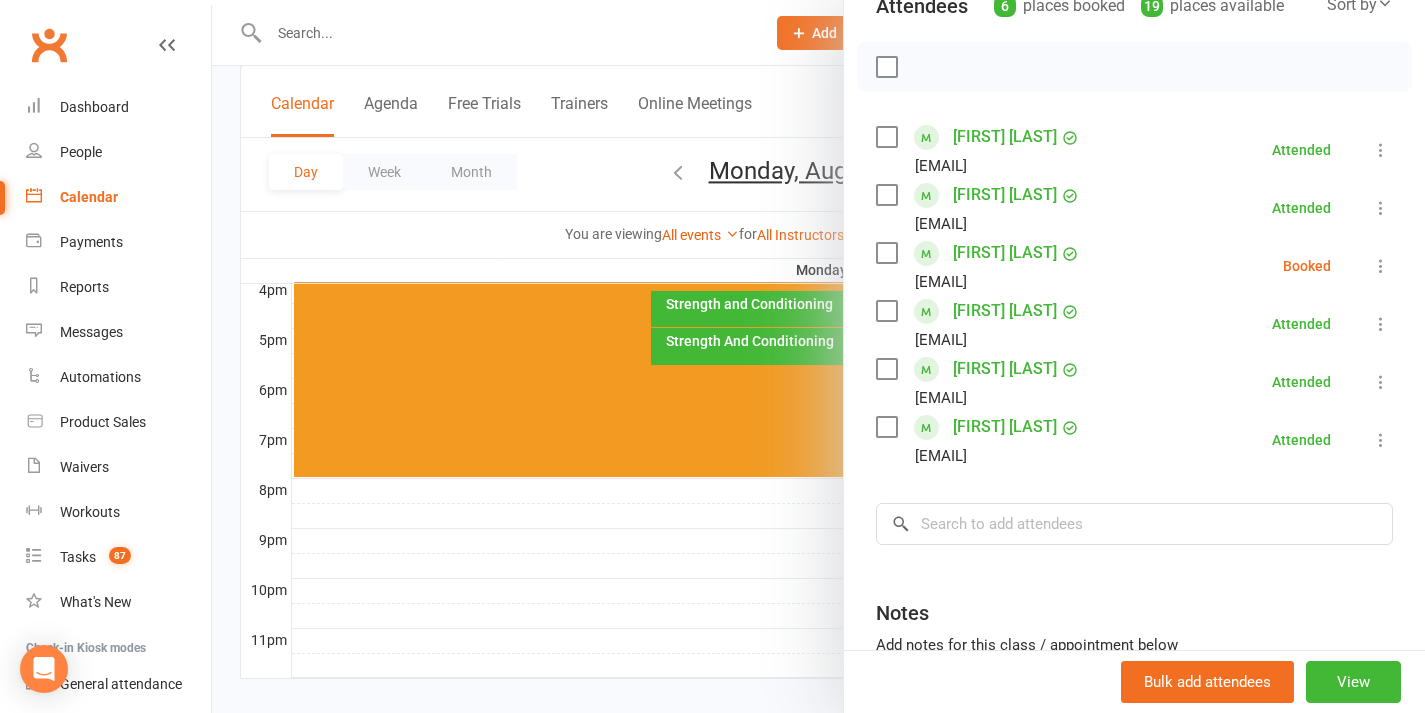 click at bounding box center (1381, 266) 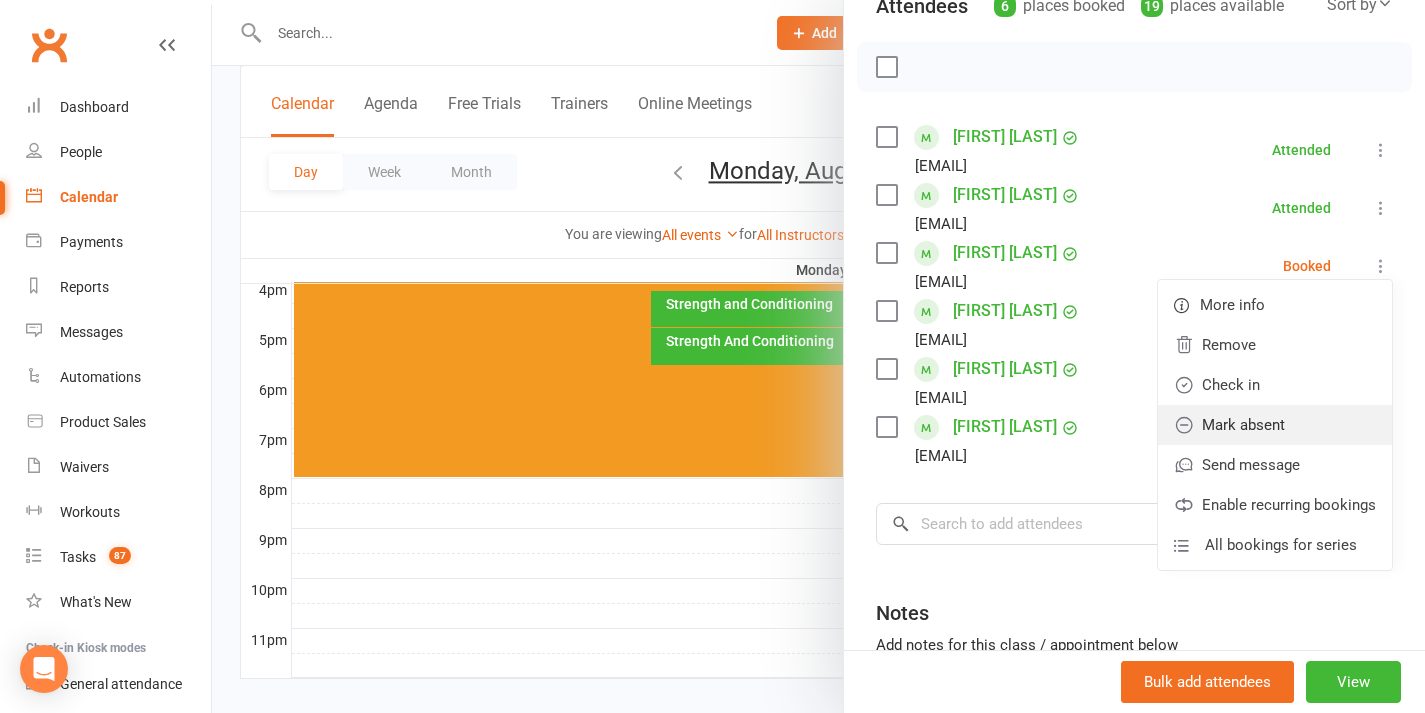 click on "Mark absent" at bounding box center [1275, 425] 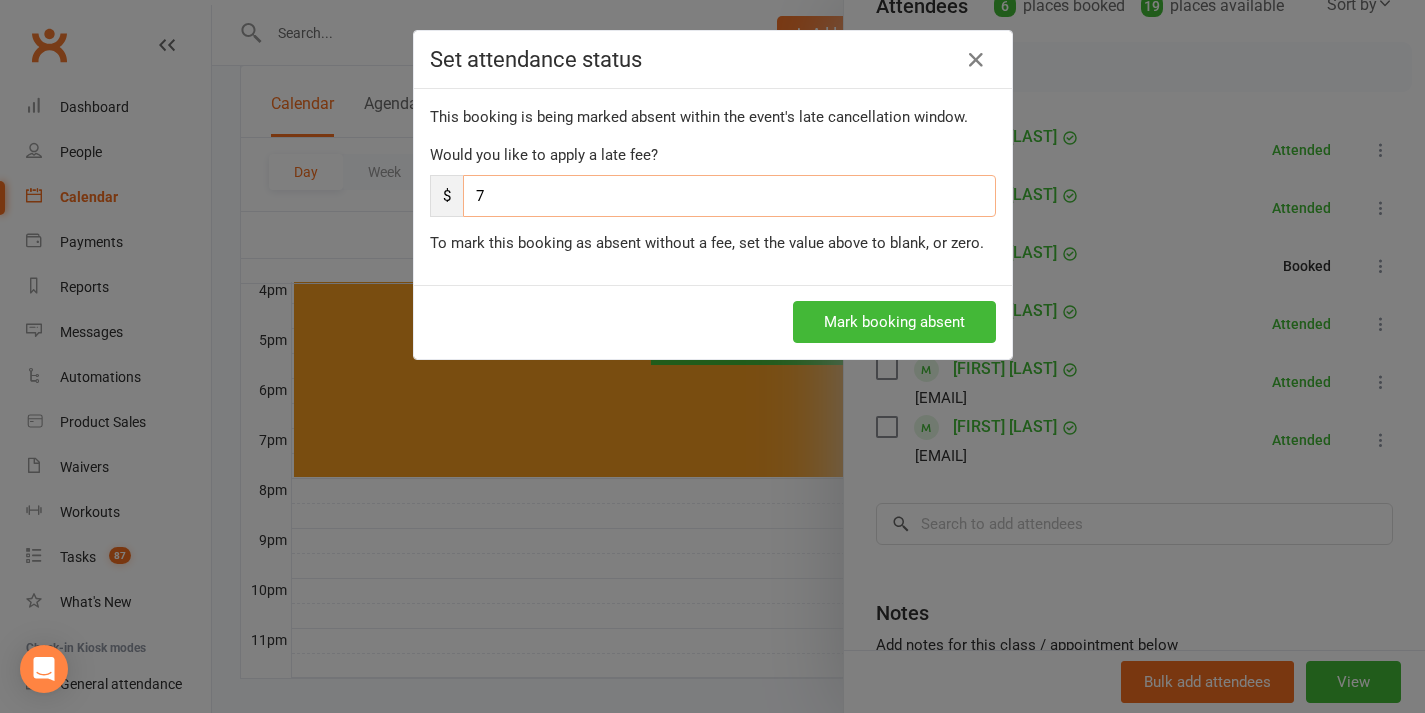 drag, startPoint x: 507, startPoint y: 186, endPoint x: 398, endPoint y: 193, distance: 109.22454 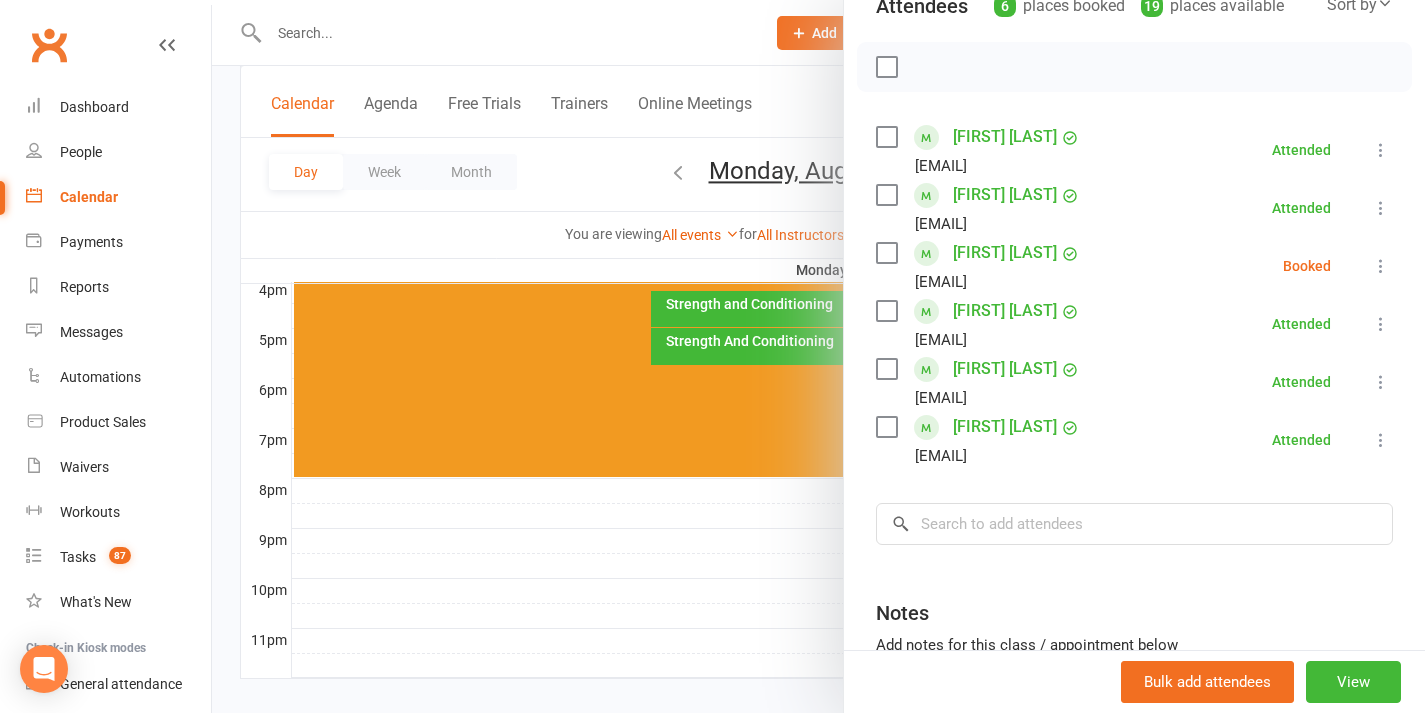 click at bounding box center (1381, 266) 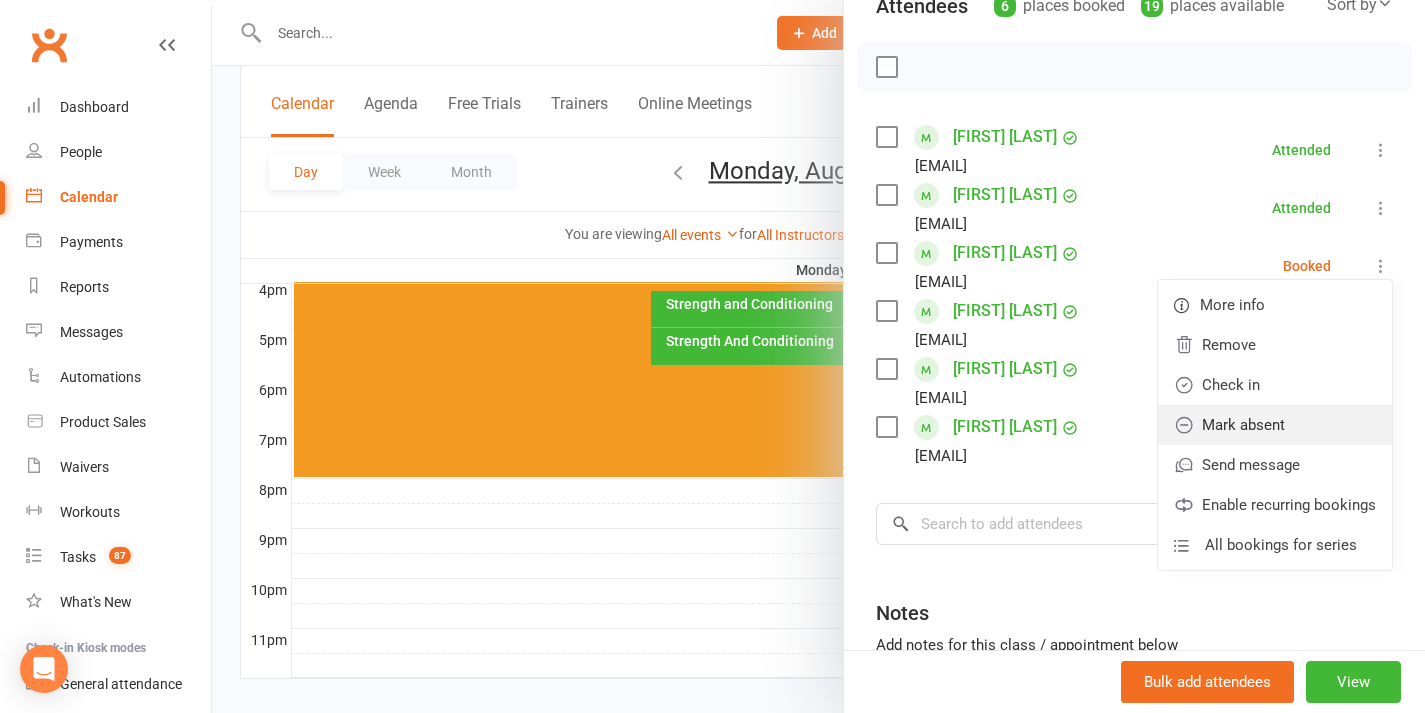 click on "Mark absent" at bounding box center (1275, 425) 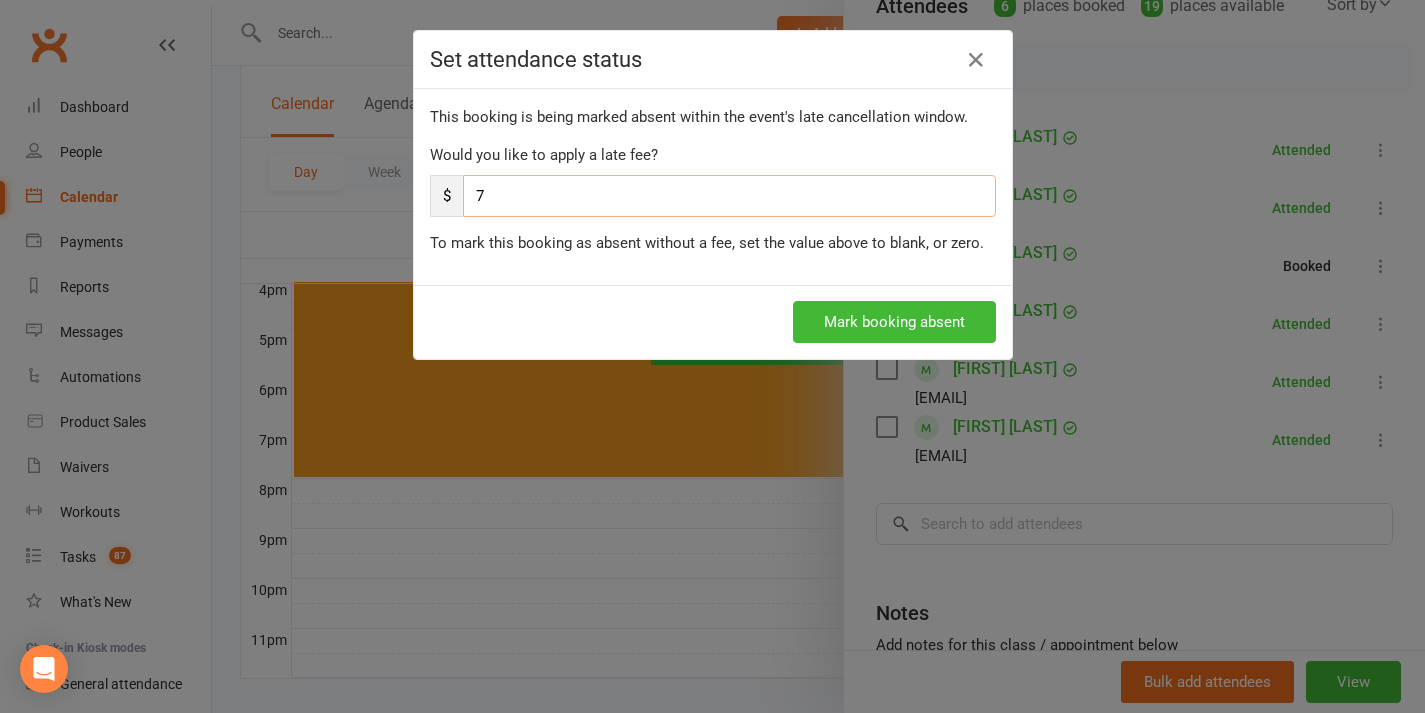 click on "7" at bounding box center [729, 196] 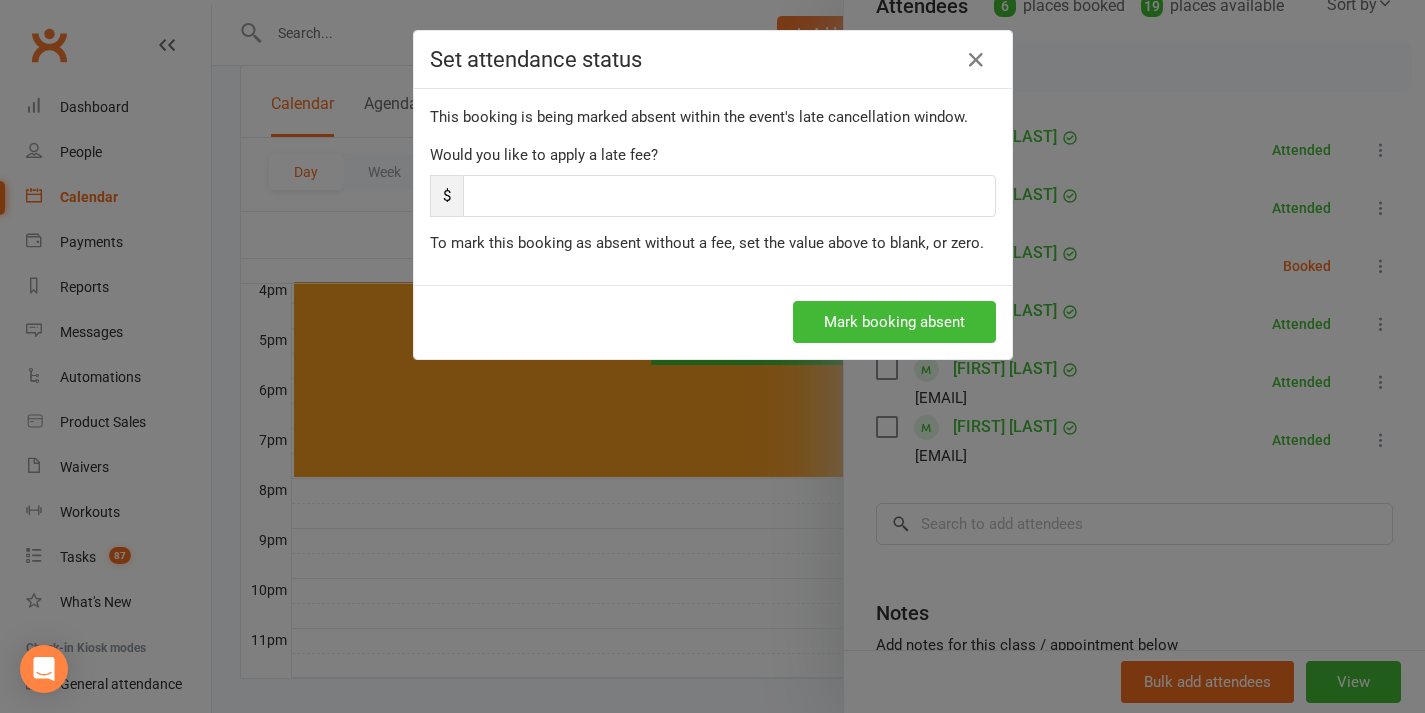 type 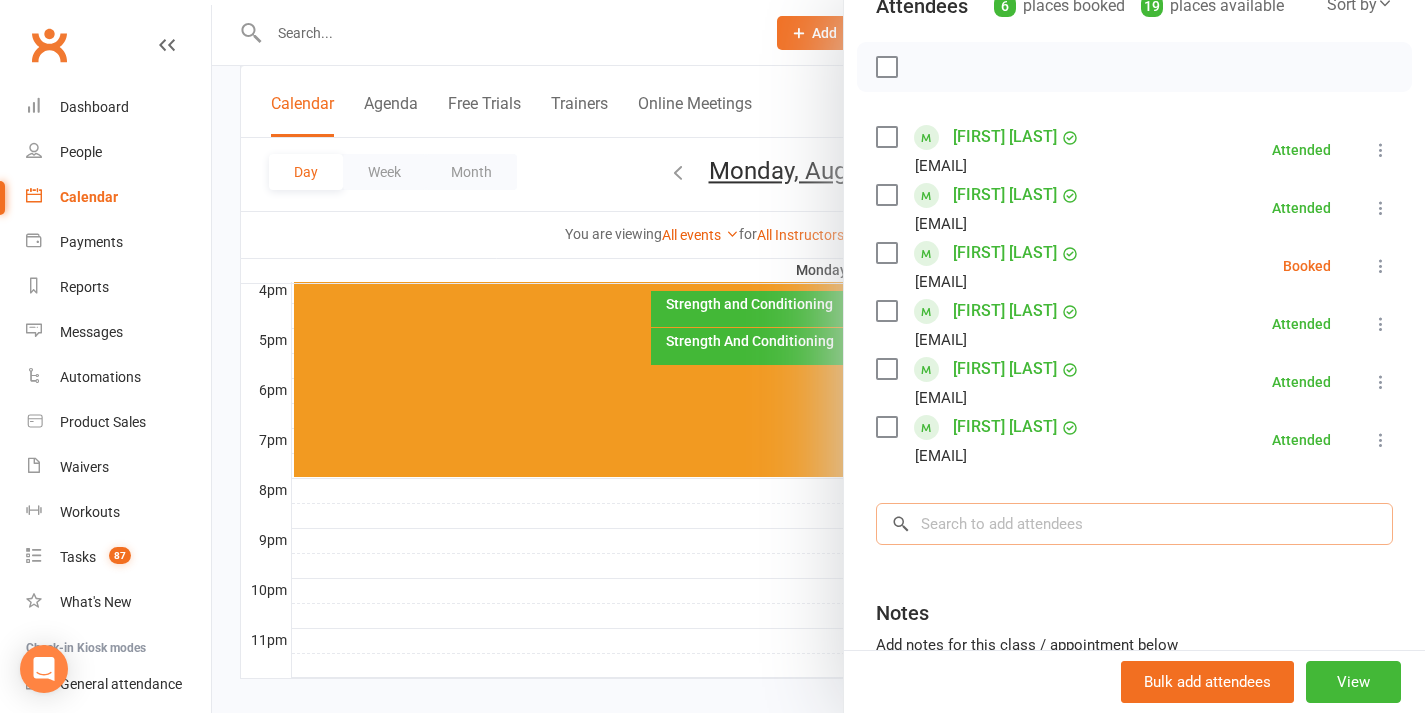 click at bounding box center (1134, 524) 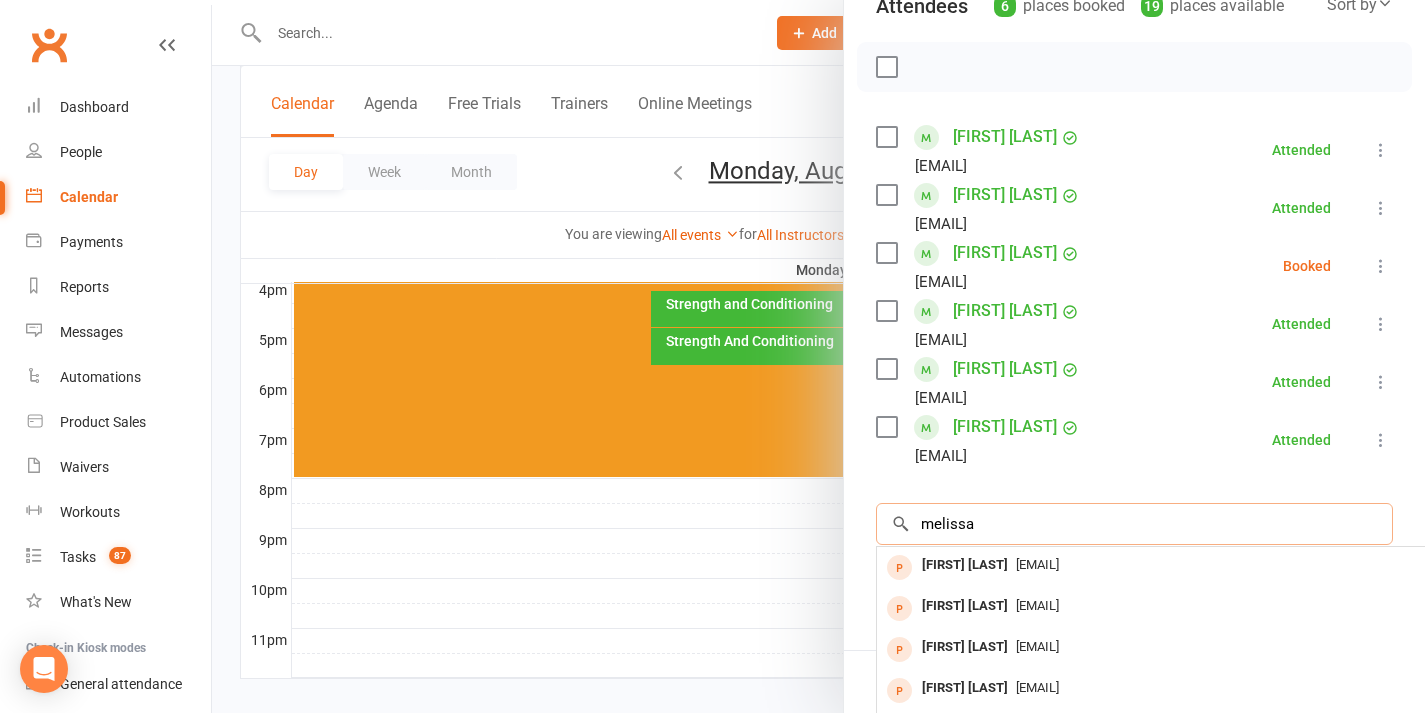 type on "Melissa" 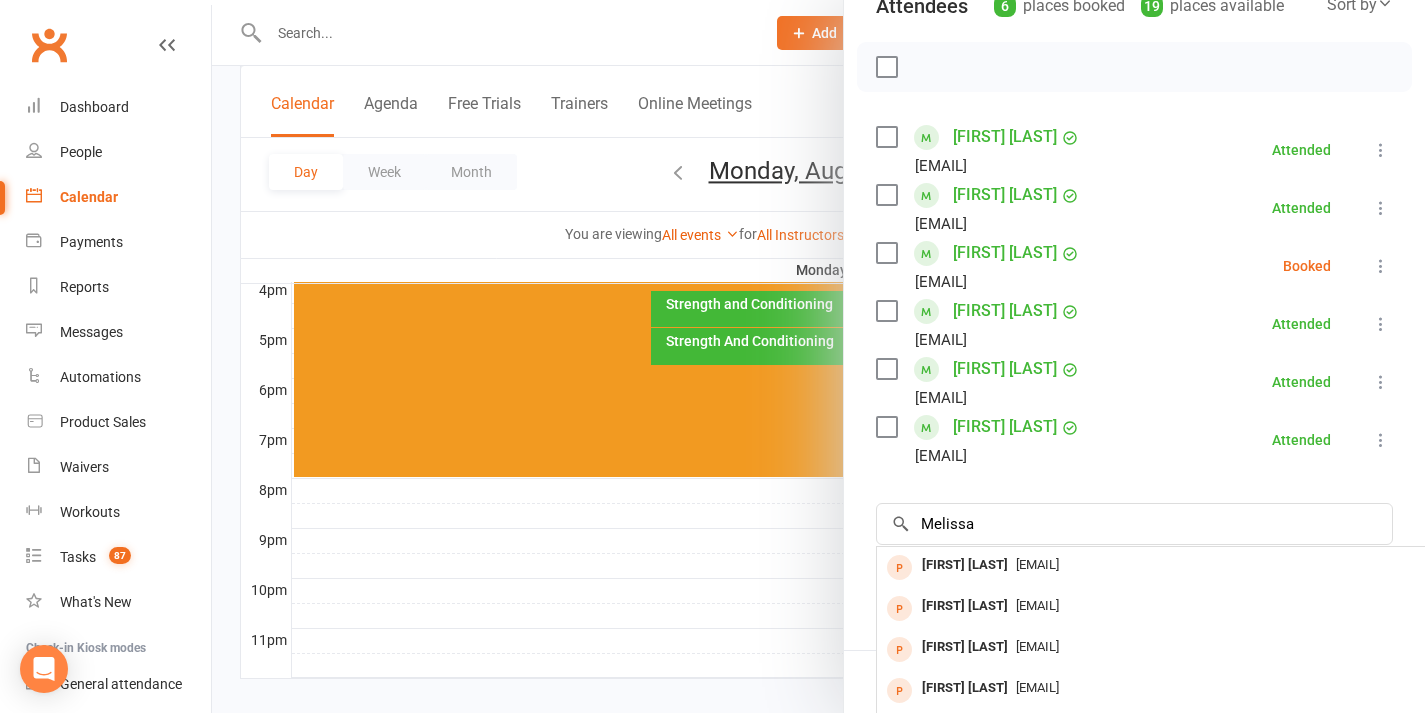 drag, startPoint x: 999, startPoint y: 545, endPoint x: 999, endPoint y: 510, distance: 35 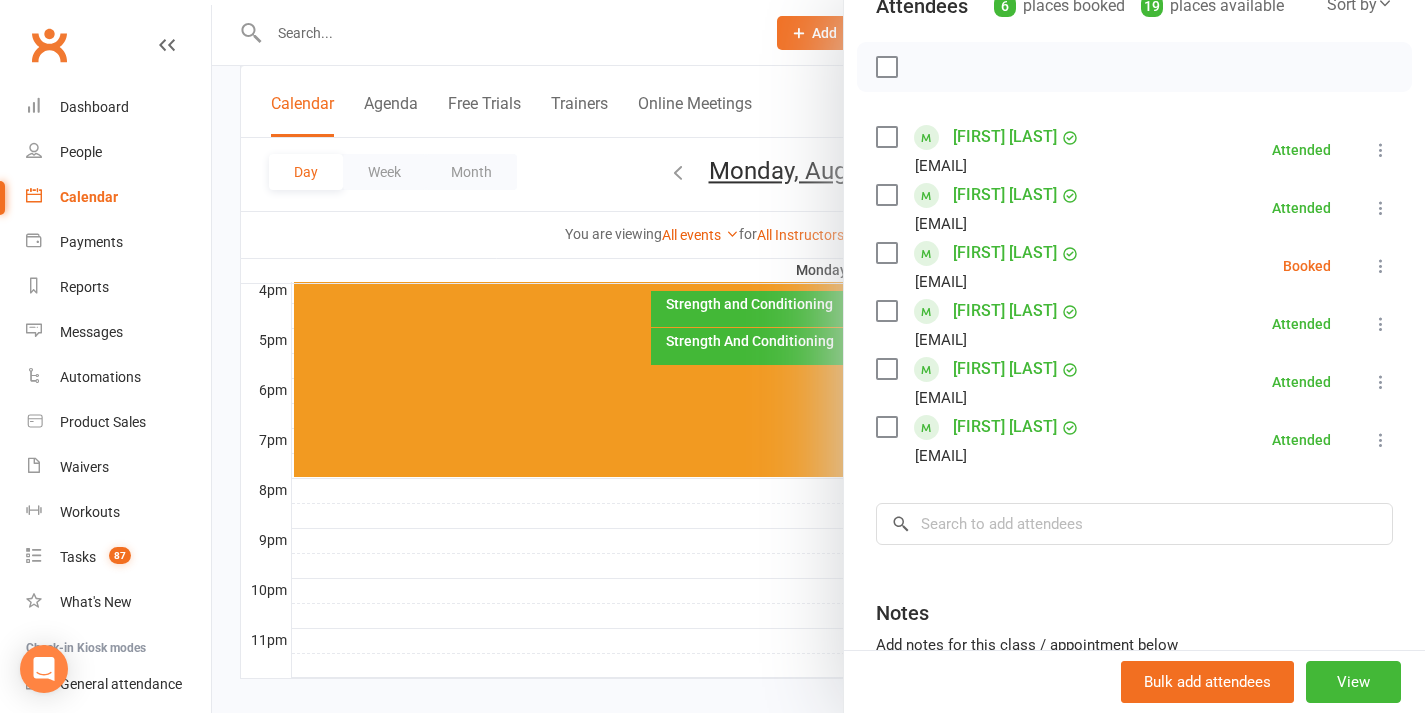 click at bounding box center (1381, 266) 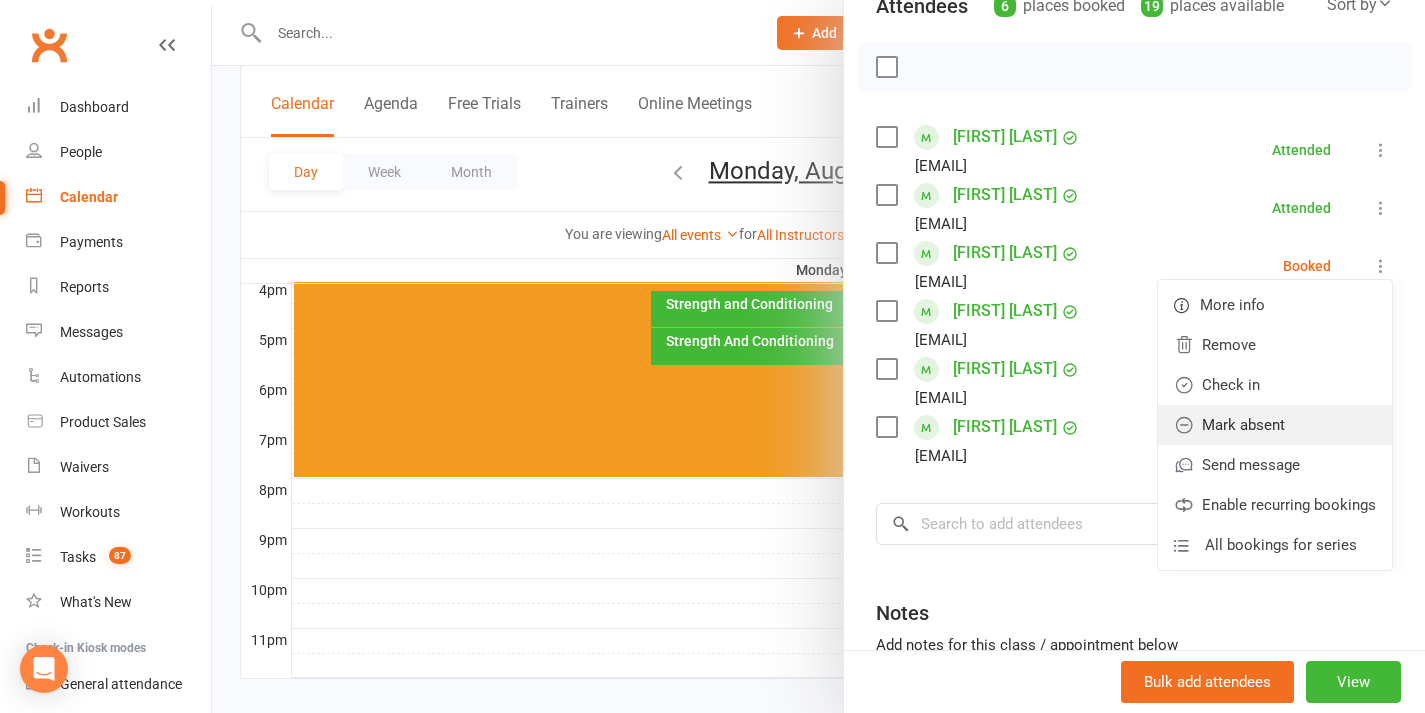 click on "Mark absent" at bounding box center [1275, 425] 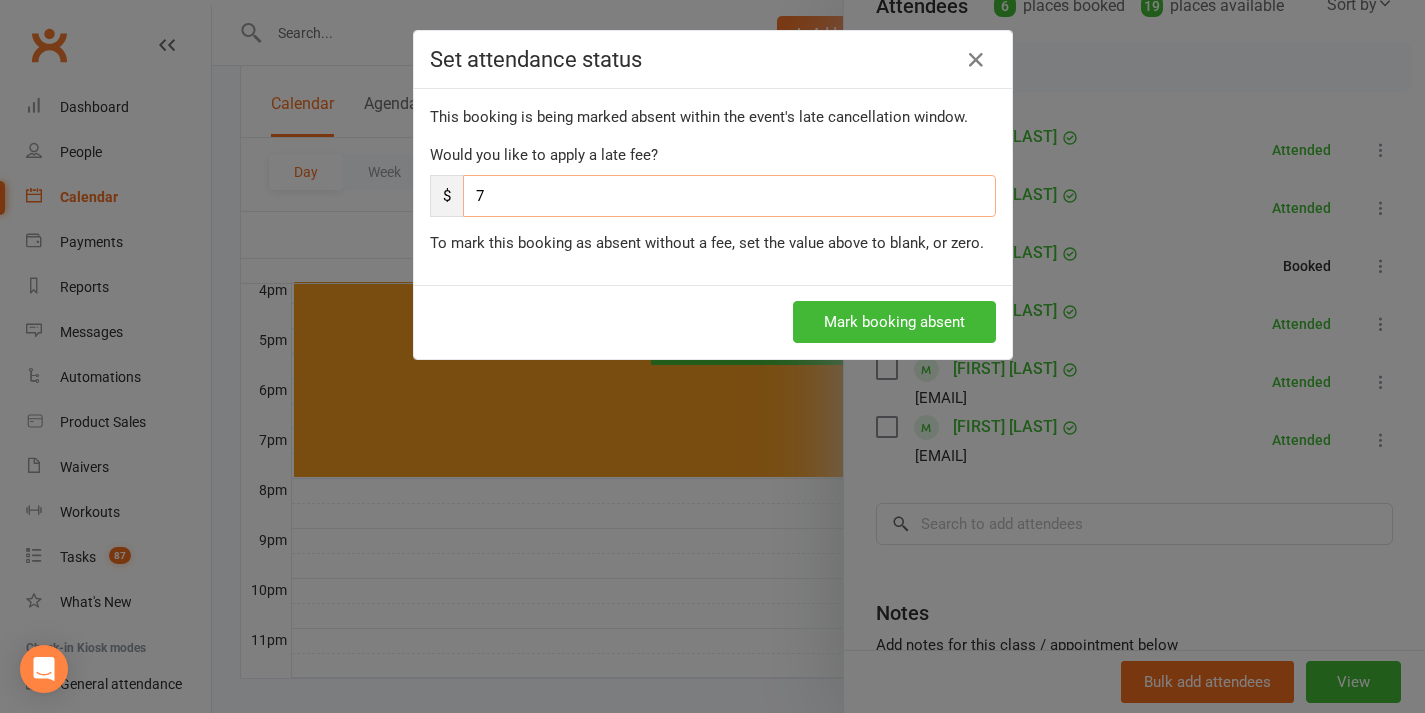 click on "7" at bounding box center (729, 196) 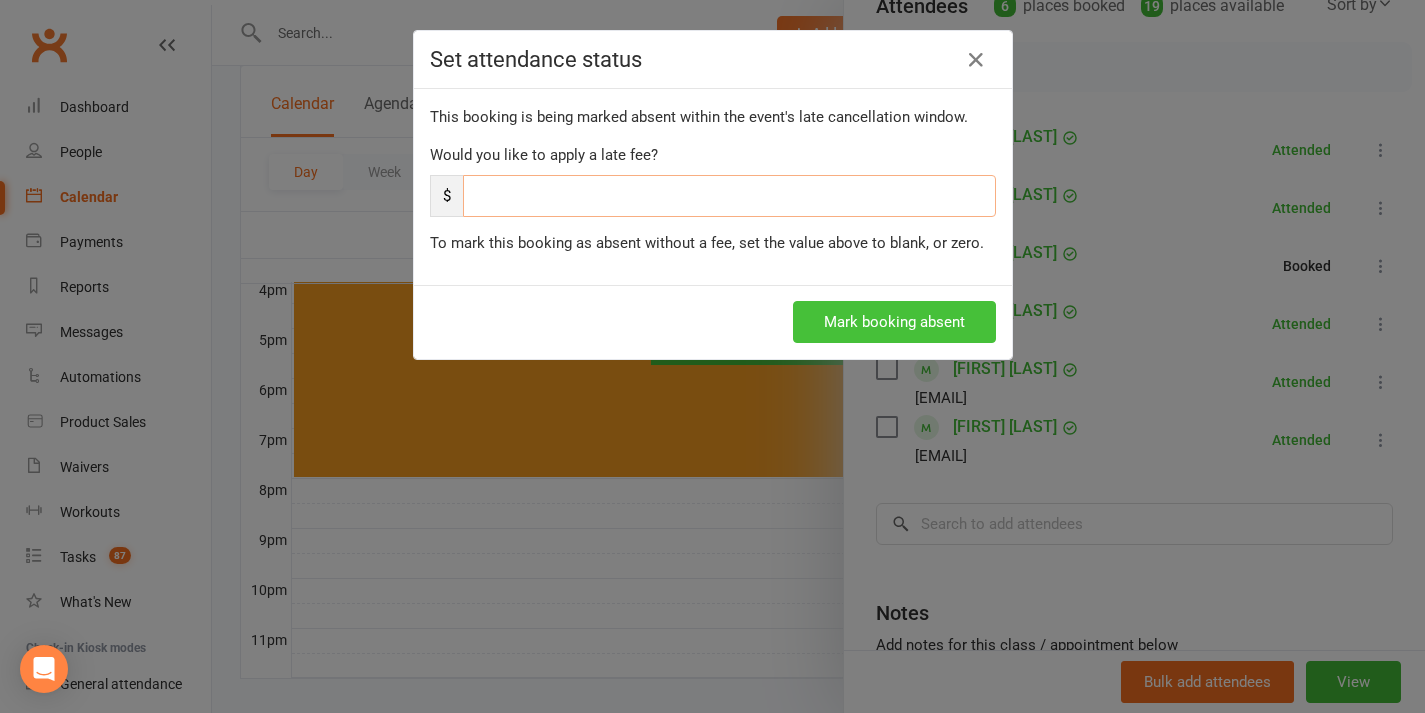 type 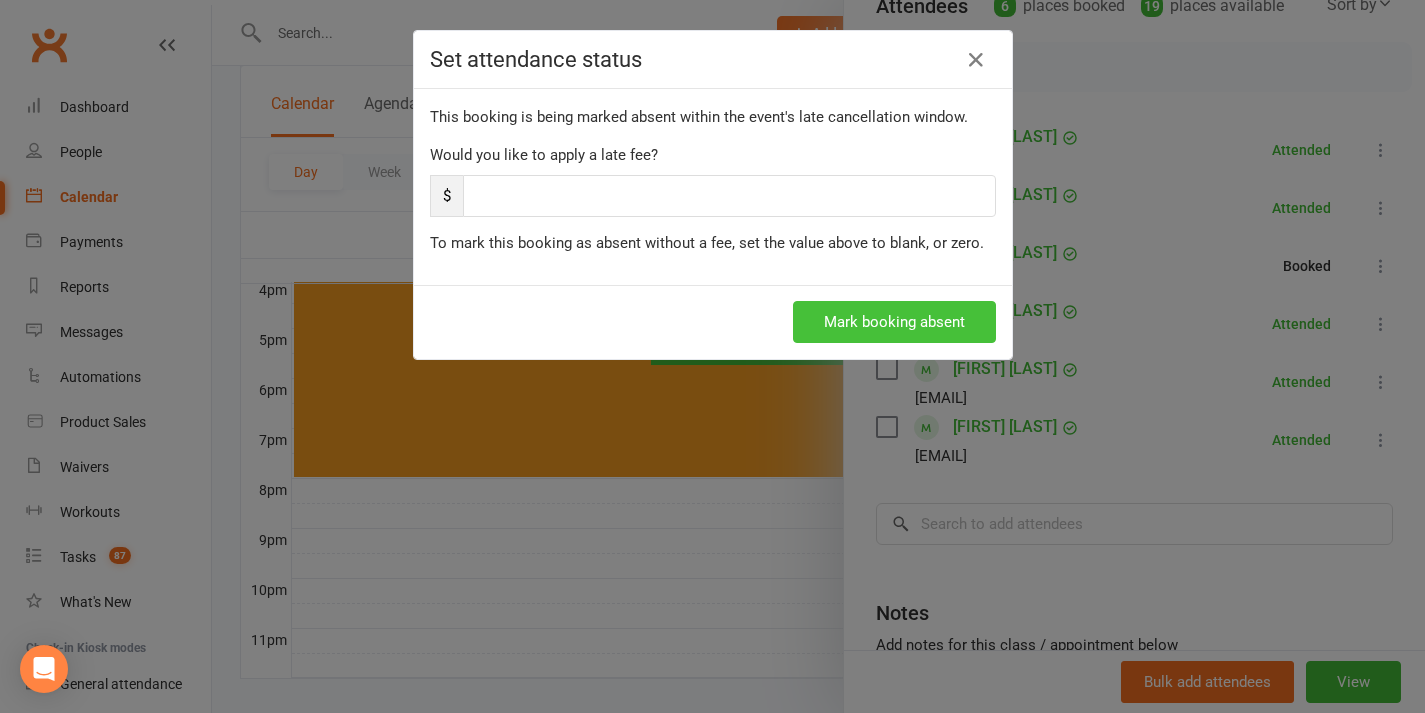 click on "Mark booking absent" at bounding box center [894, 322] 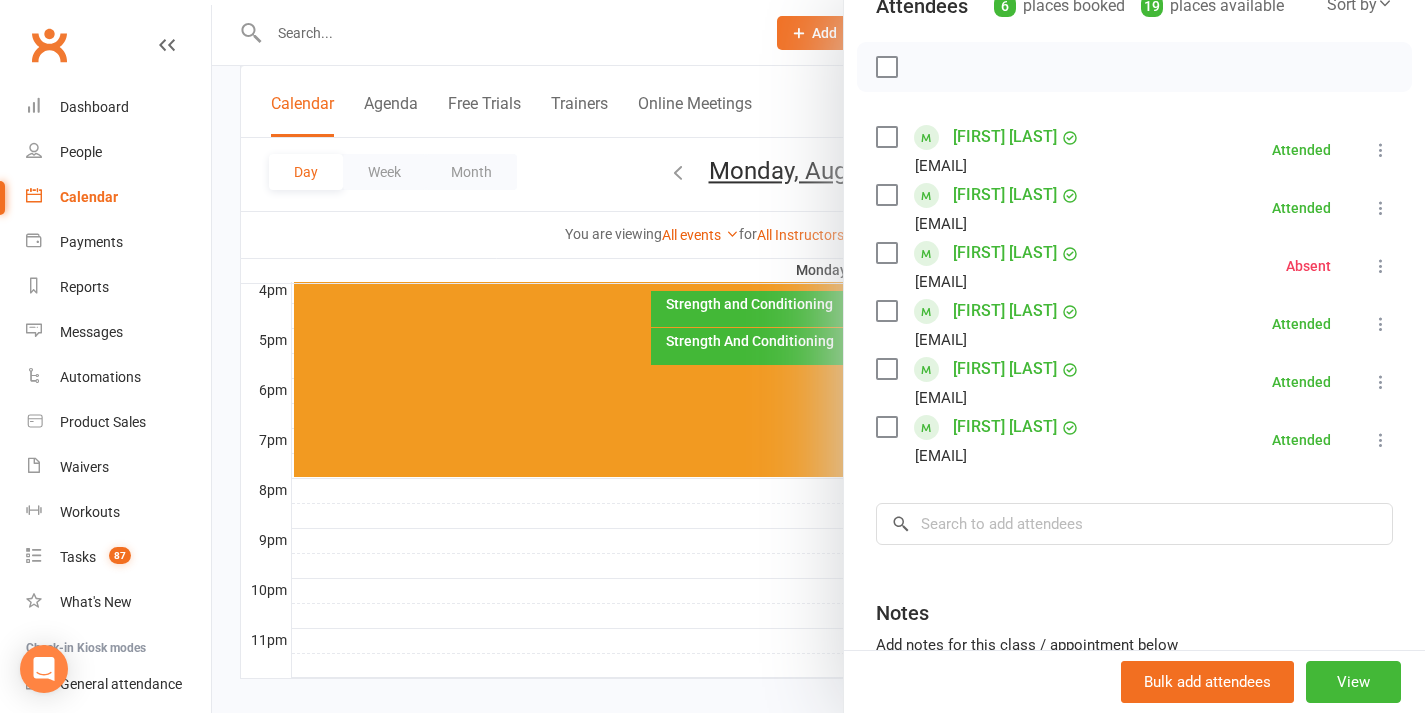 click at bounding box center (818, 356) 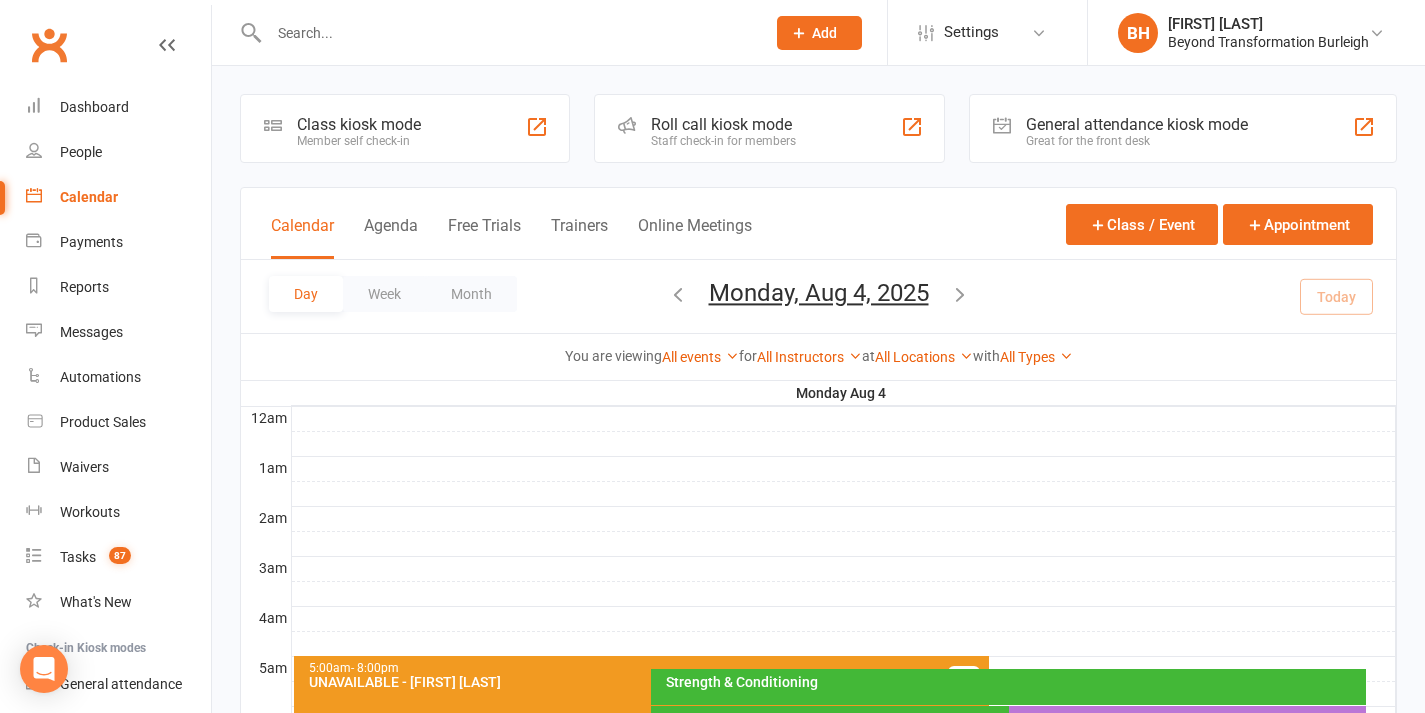 scroll, scrollTop: 4, scrollLeft: 0, axis: vertical 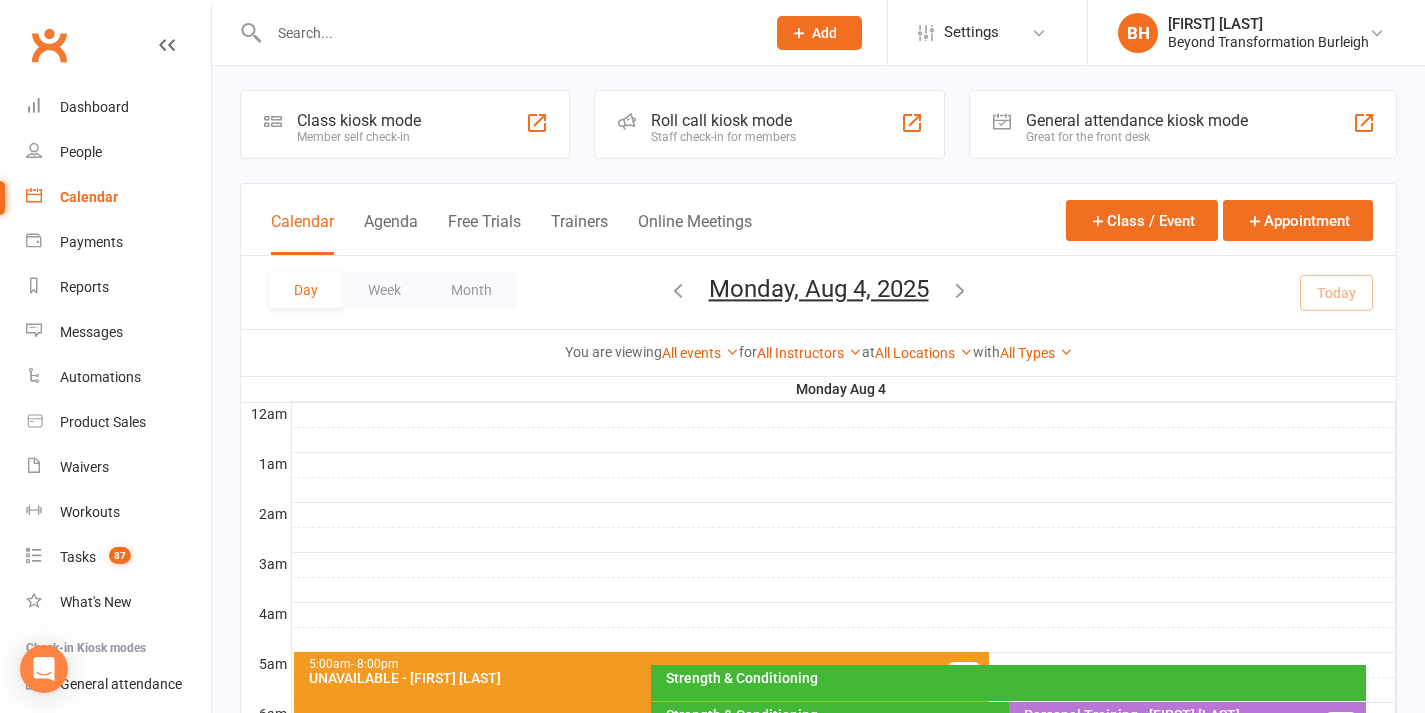 click at bounding box center (507, 33) 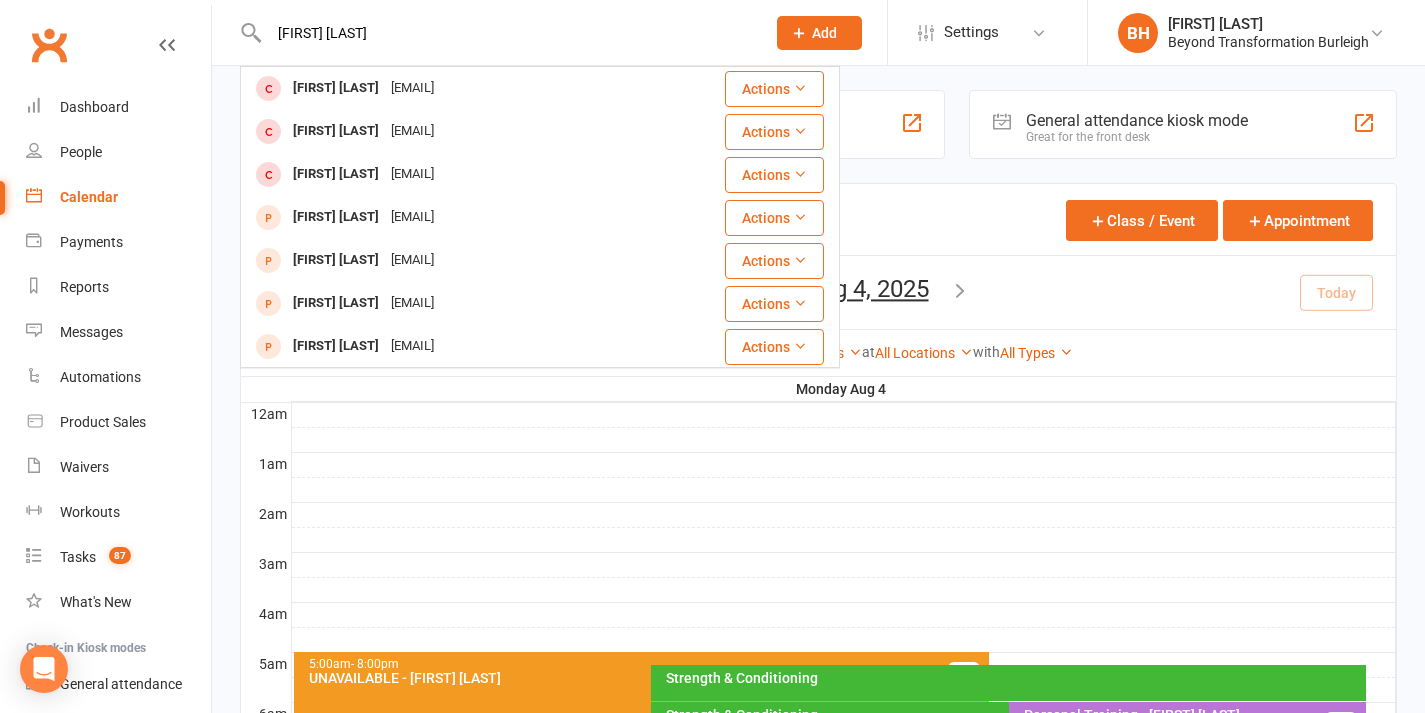 type on "[FIRST] [LAST]" 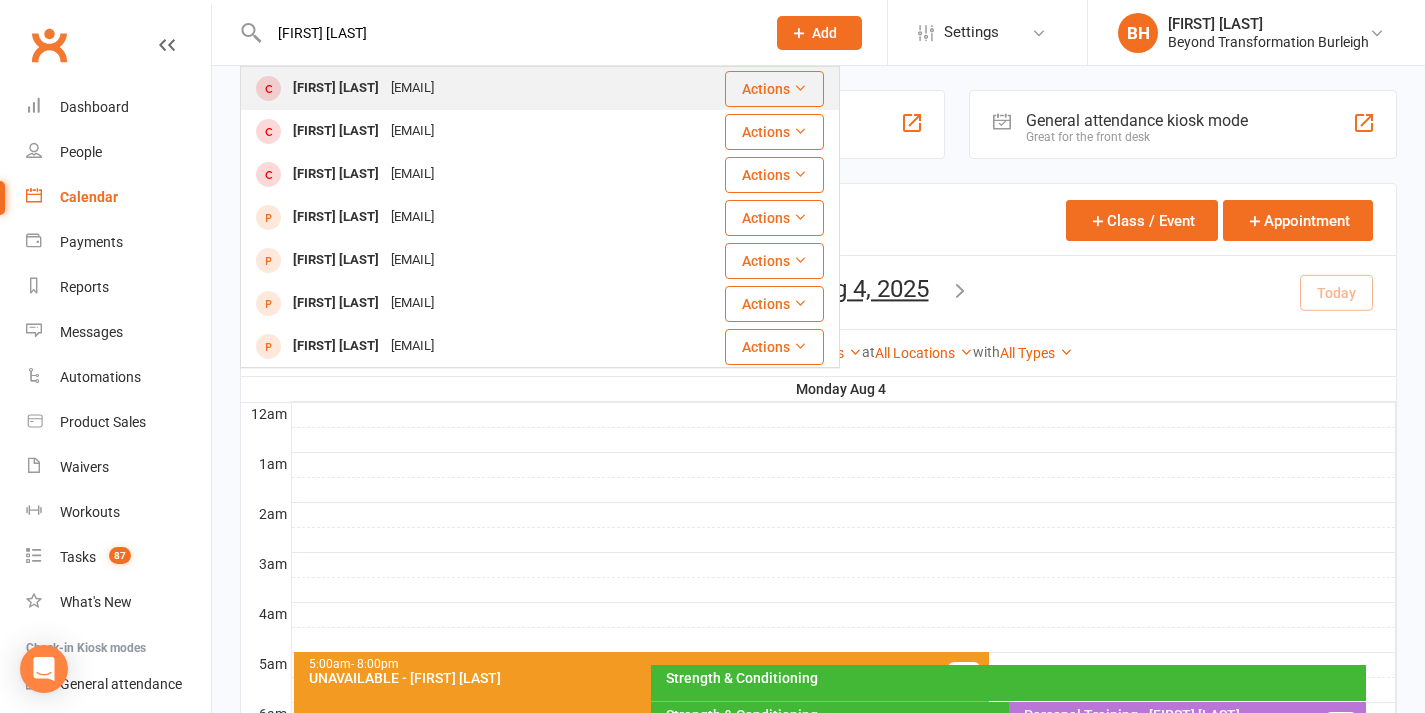 drag, startPoint x: 420, startPoint y: 38, endPoint x: 389, endPoint y: 93, distance: 63.134777 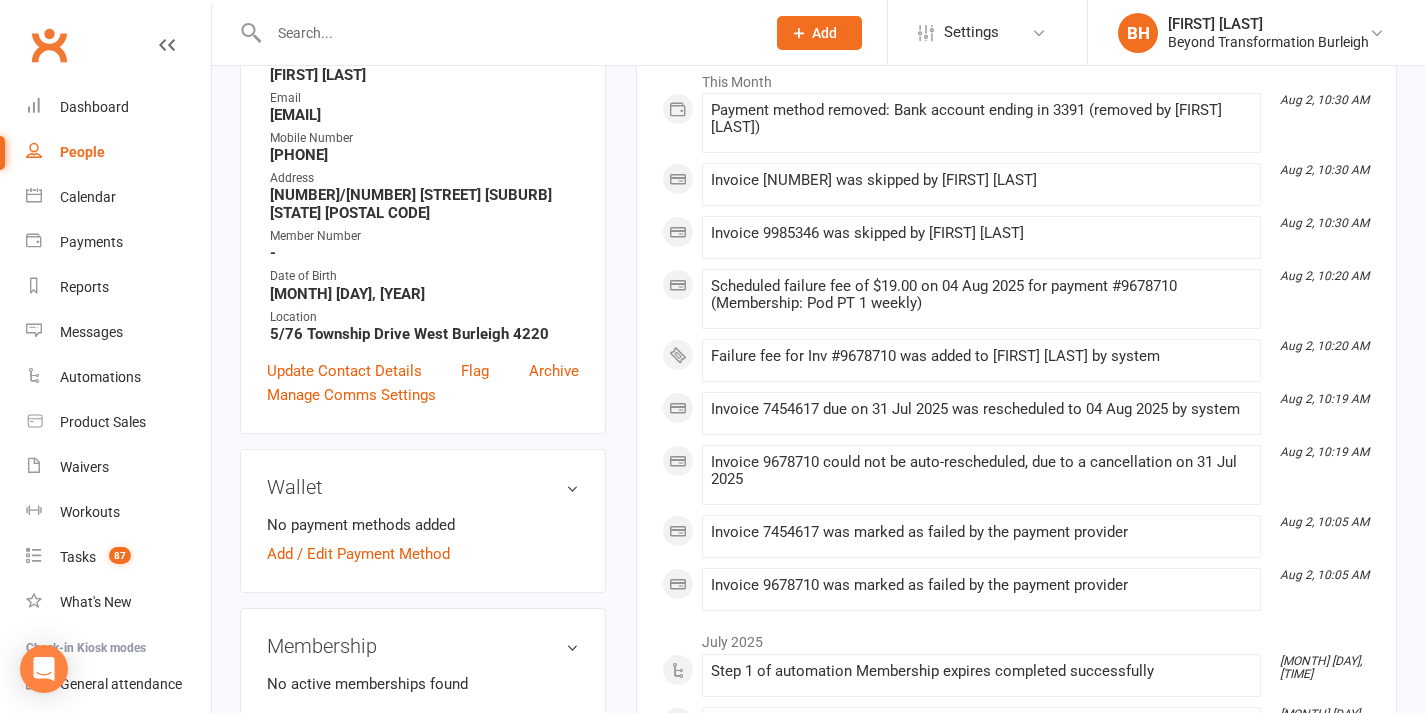 scroll, scrollTop: 318, scrollLeft: 0, axis: vertical 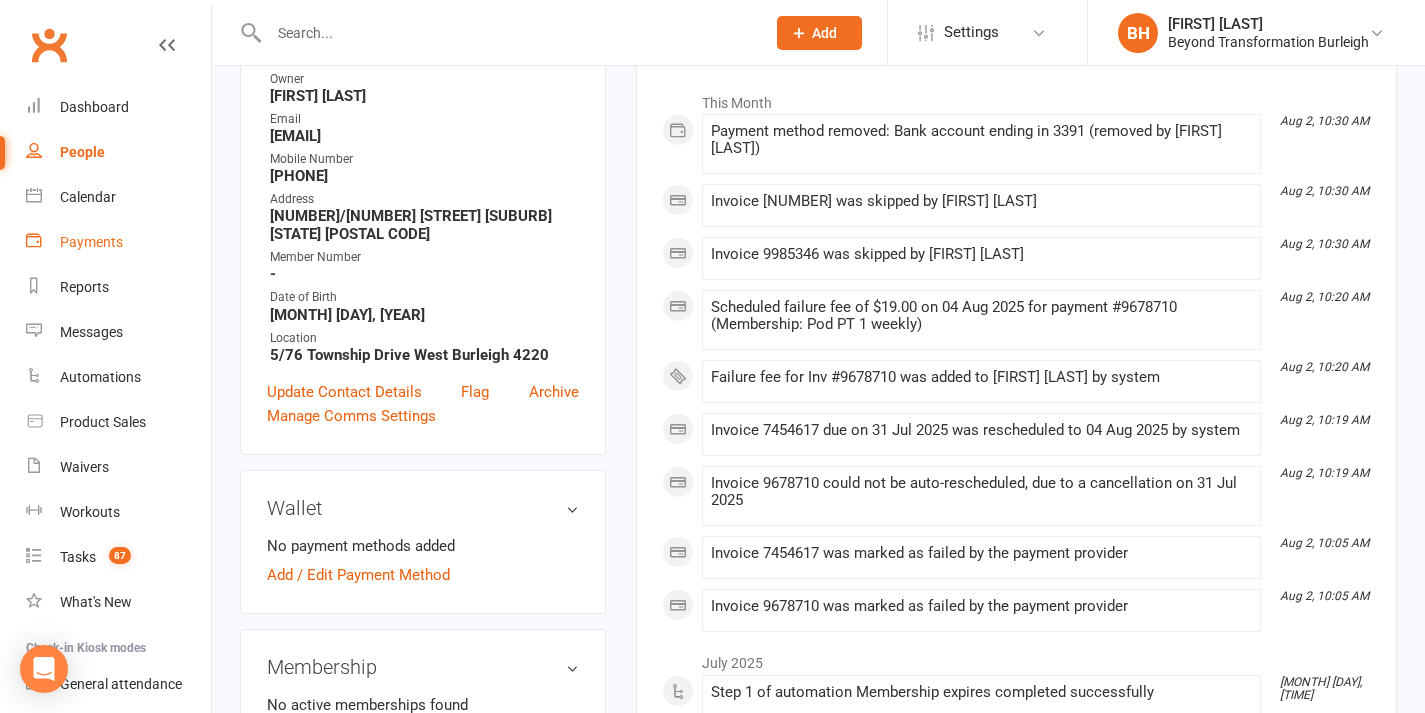 click on "Payments" at bounding box center [118, 242] 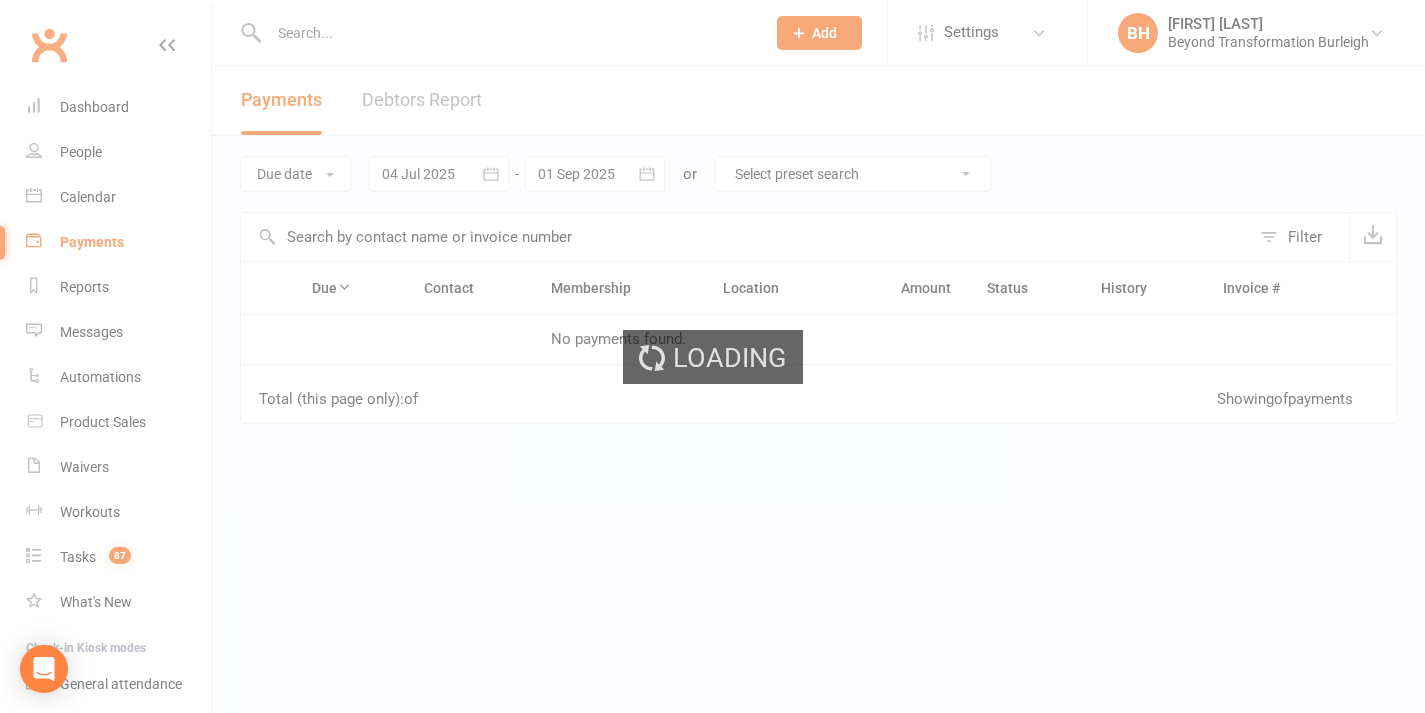 scroll, scrollTop: 0, scrollLeft: 0, axis: both 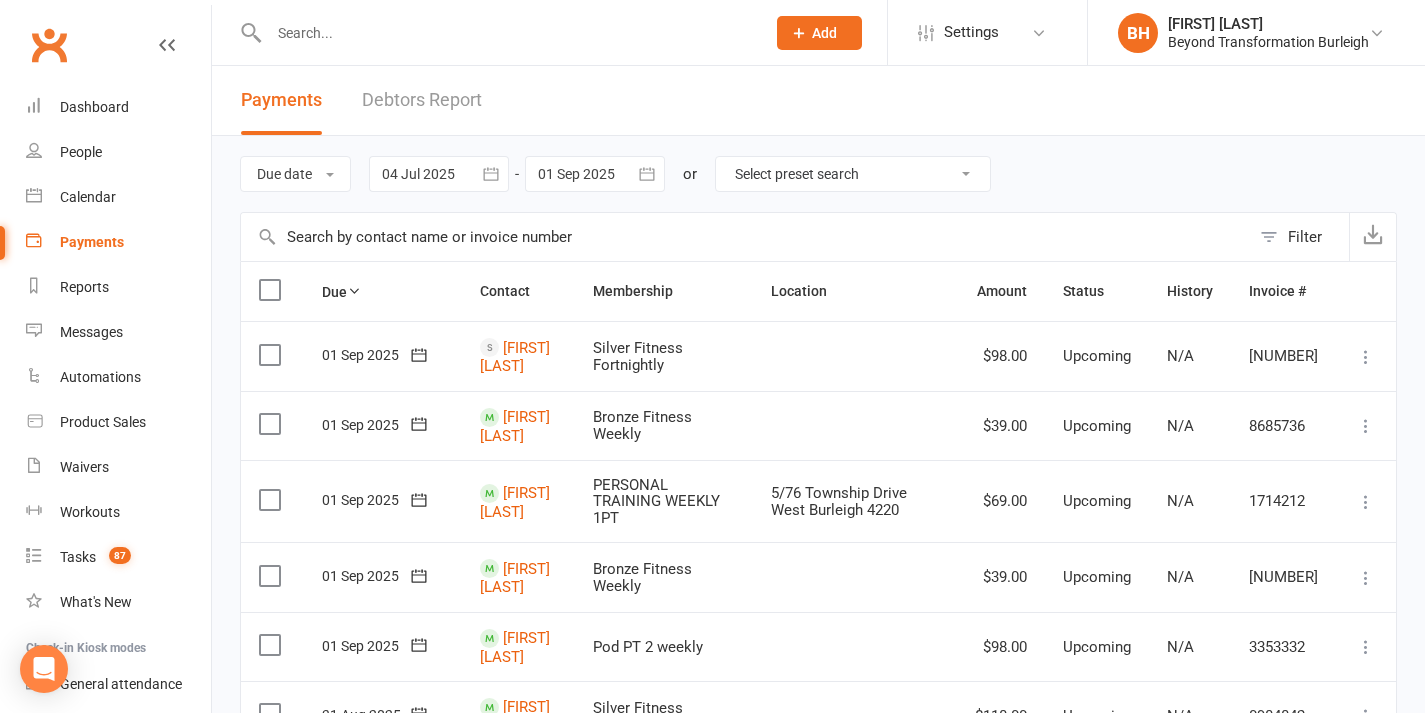click on "Calendar" at bounding box center (88, 197) 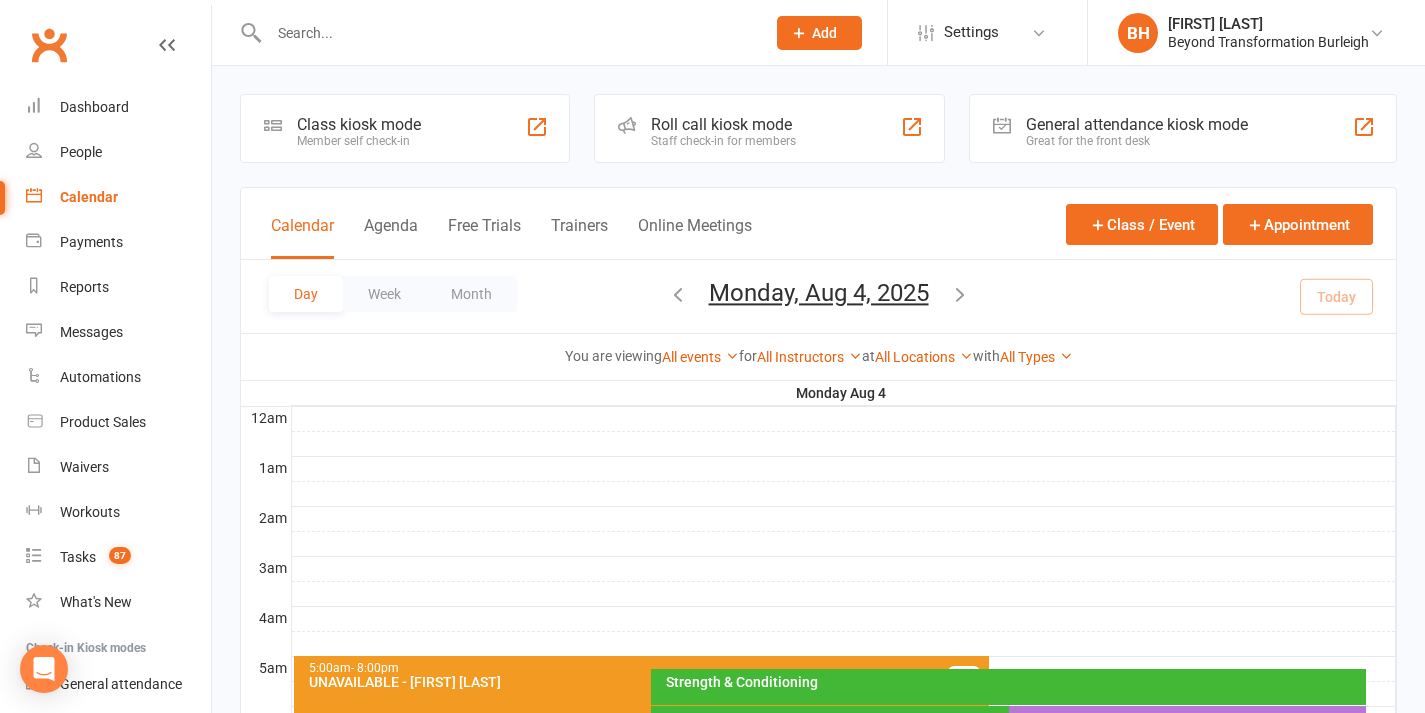 scroll, scrollTop: 153, scrollLeft: 0, axis: vertical 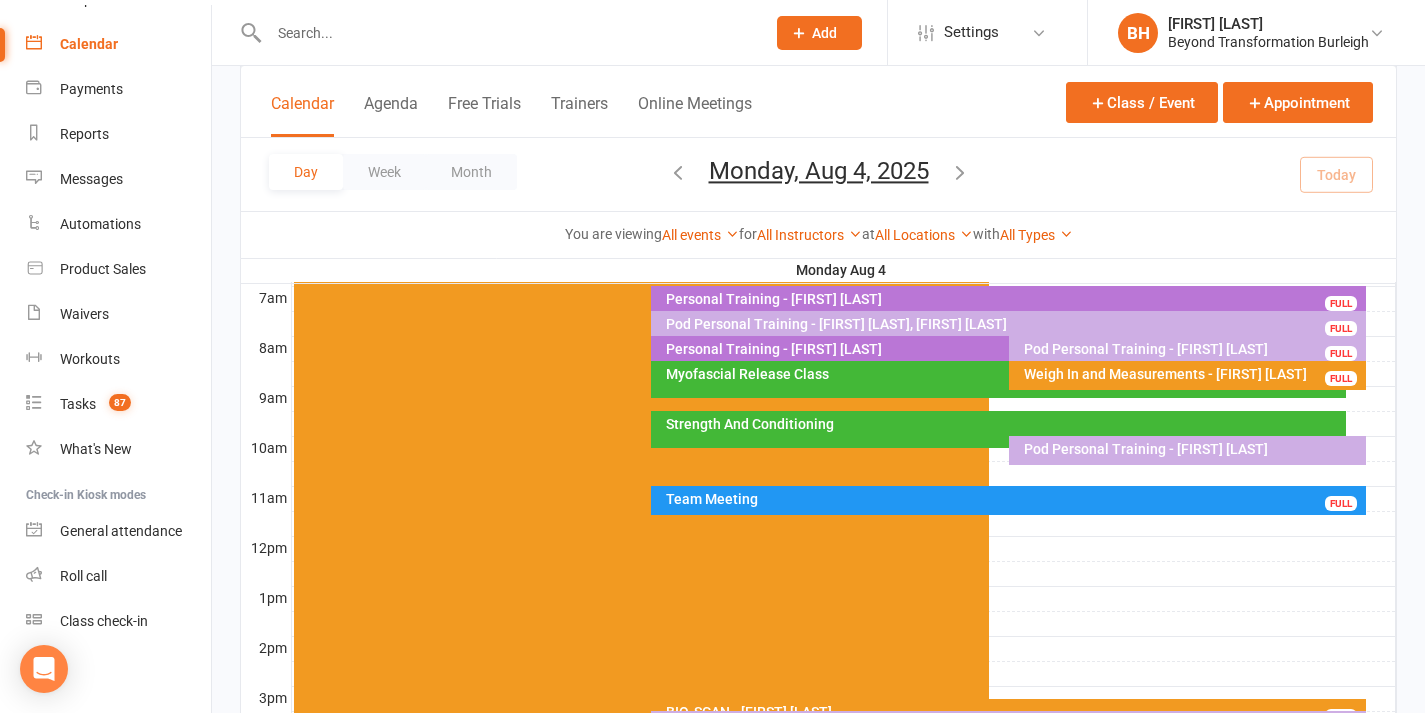 click at bounding box center (960, 172) 